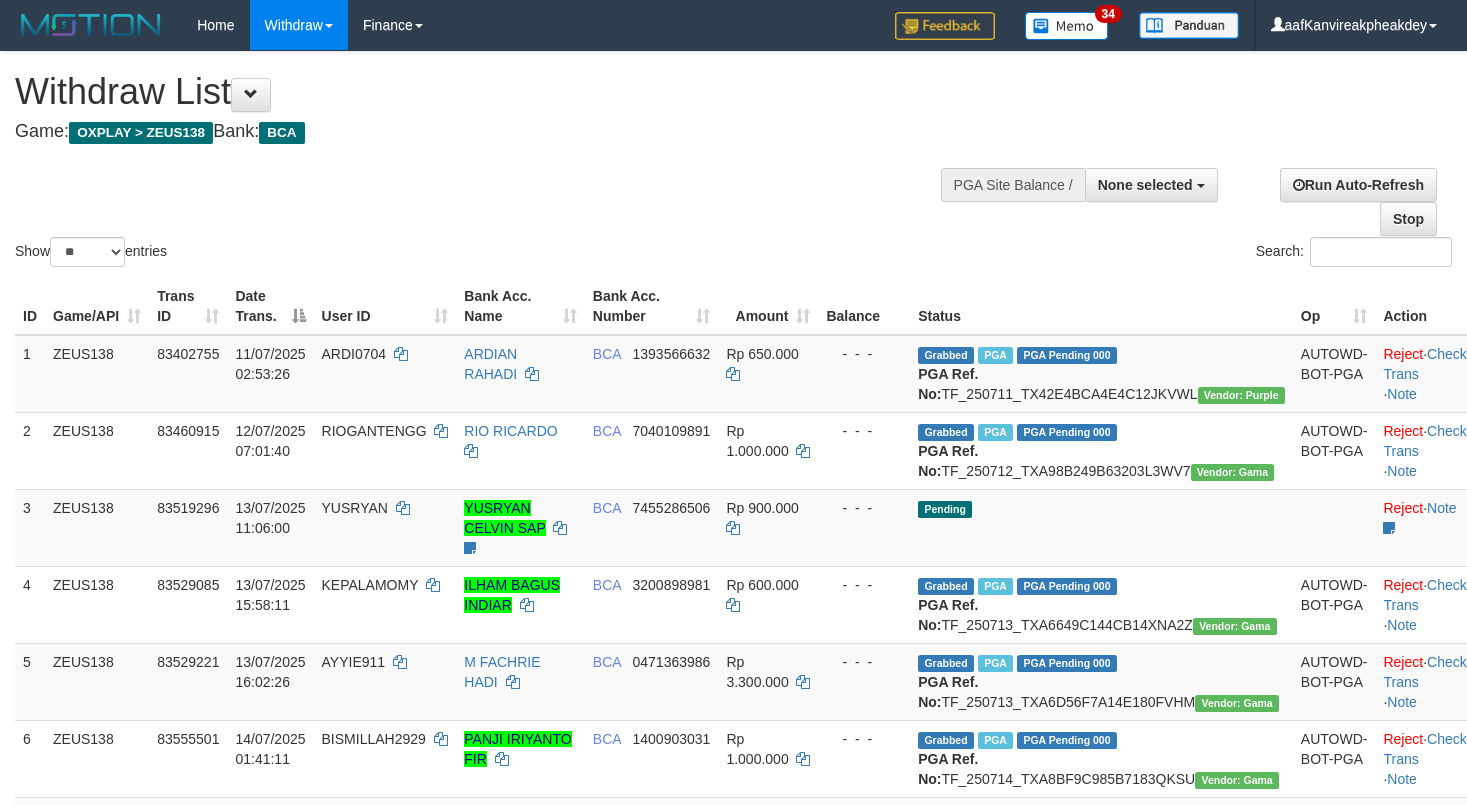 select 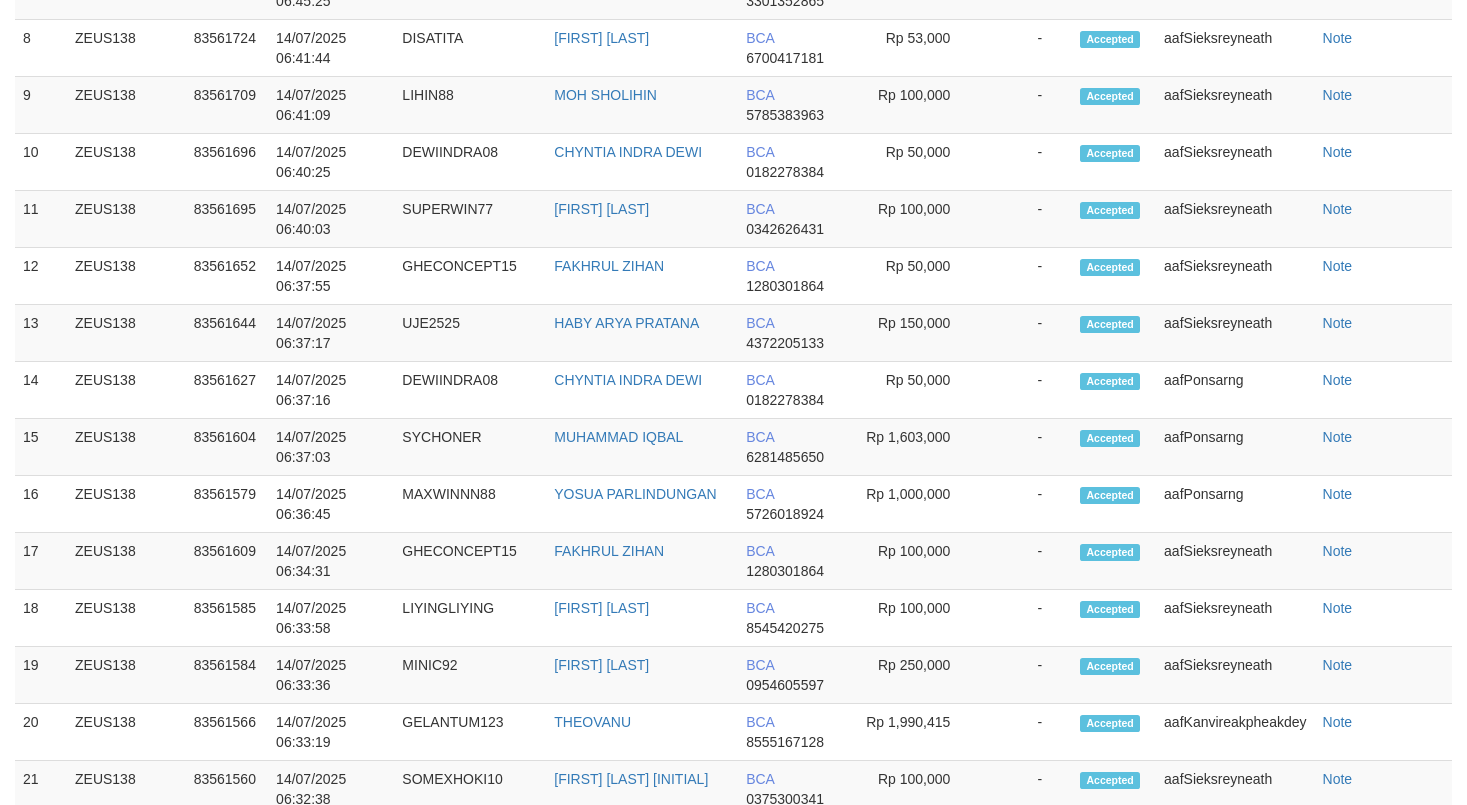 scroll, scrollTop: 1513, scrollLeft: 0, axis: vertical 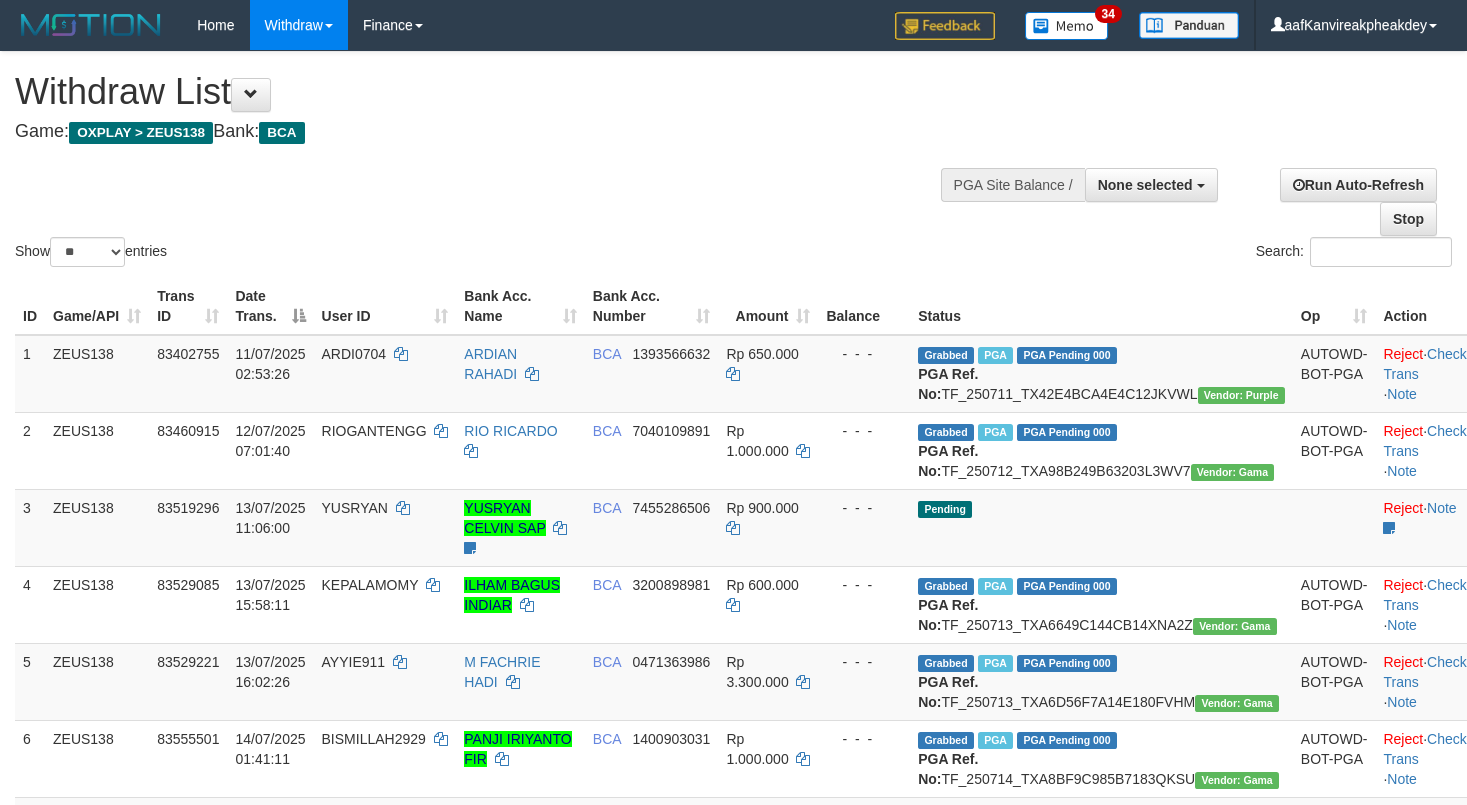 select 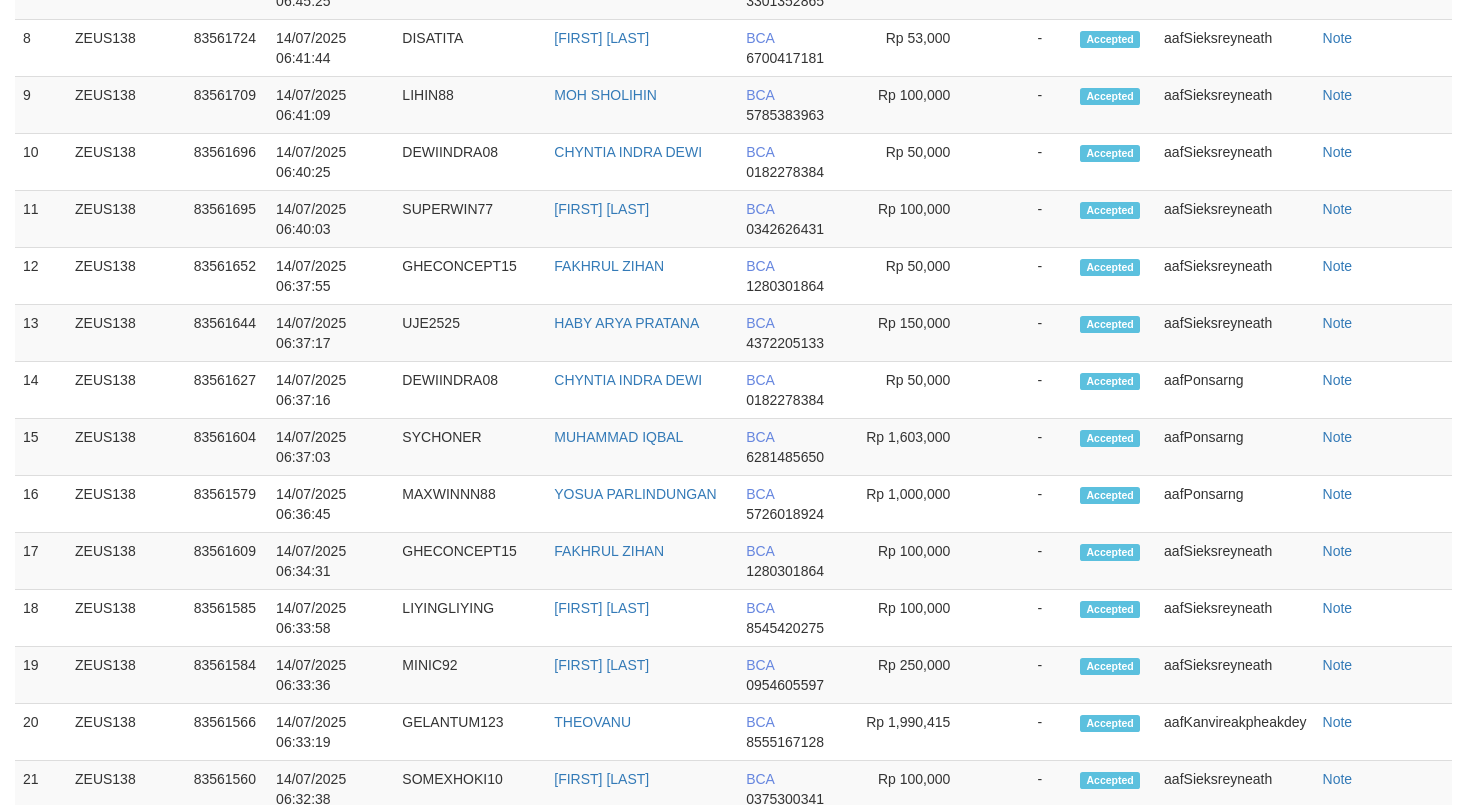 scroll, scrollTop: 1513, scrollLeft: 0, axis: vertical 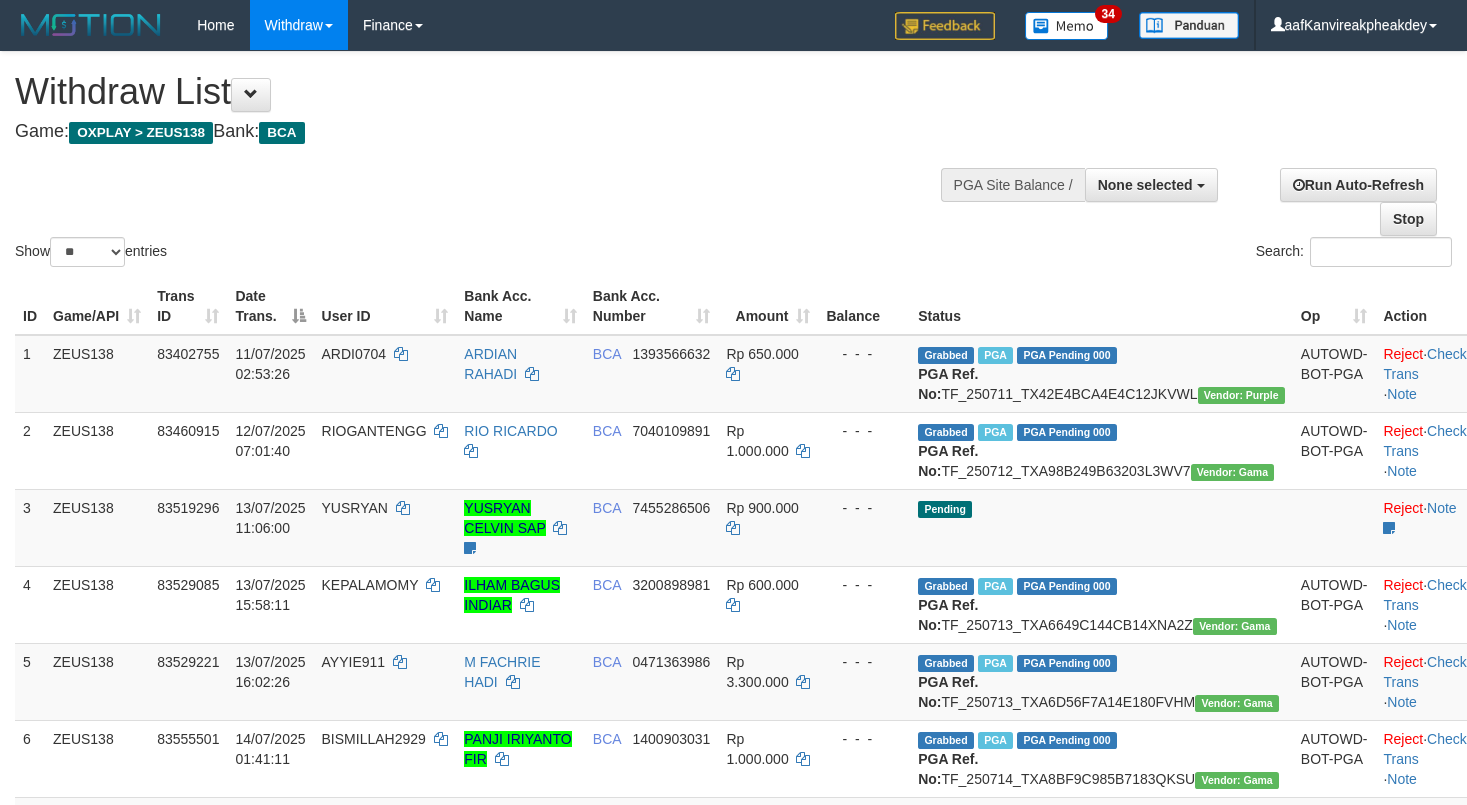 select 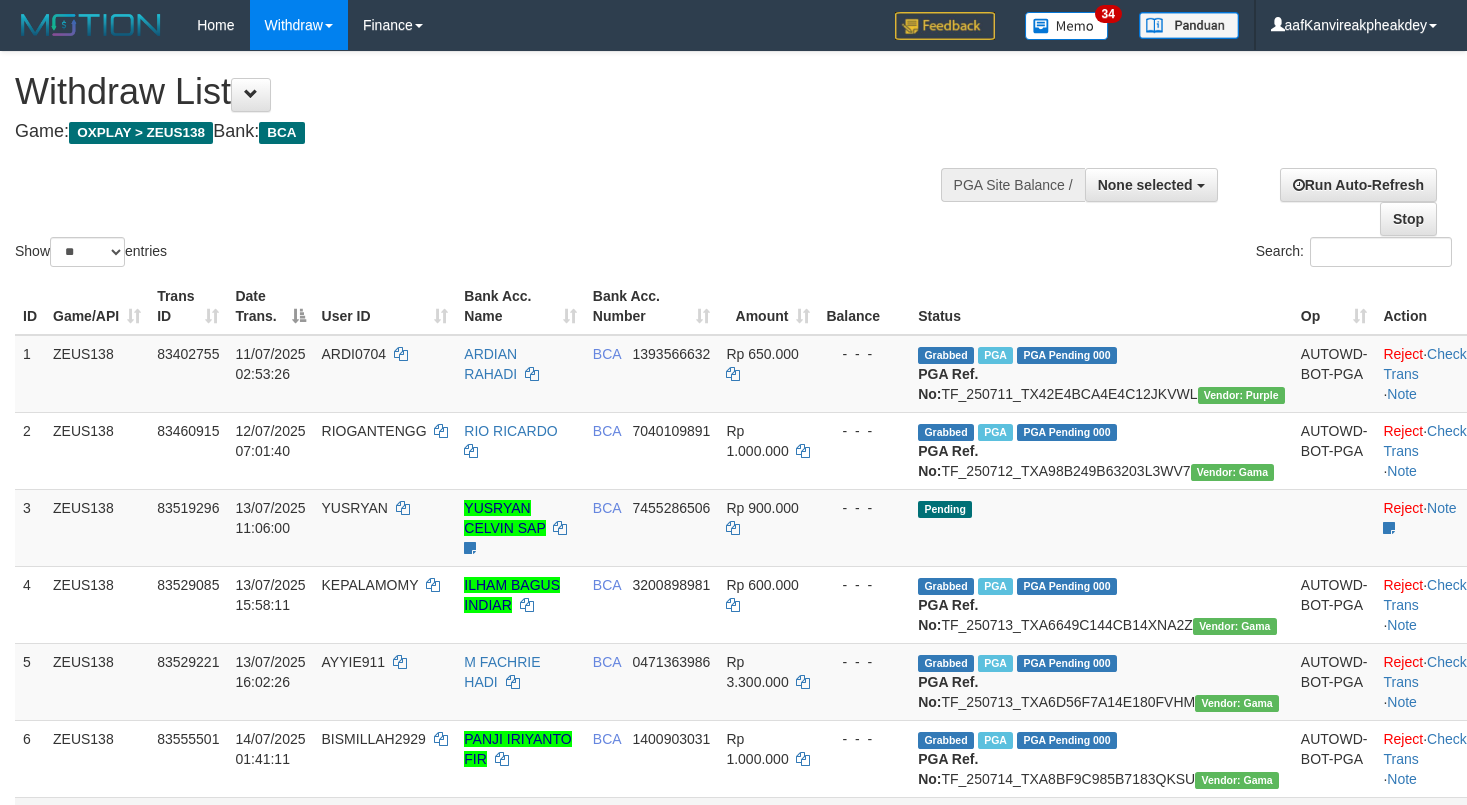 scroll, scrollTop: 855, scrollLeft: 0, axis: vertical 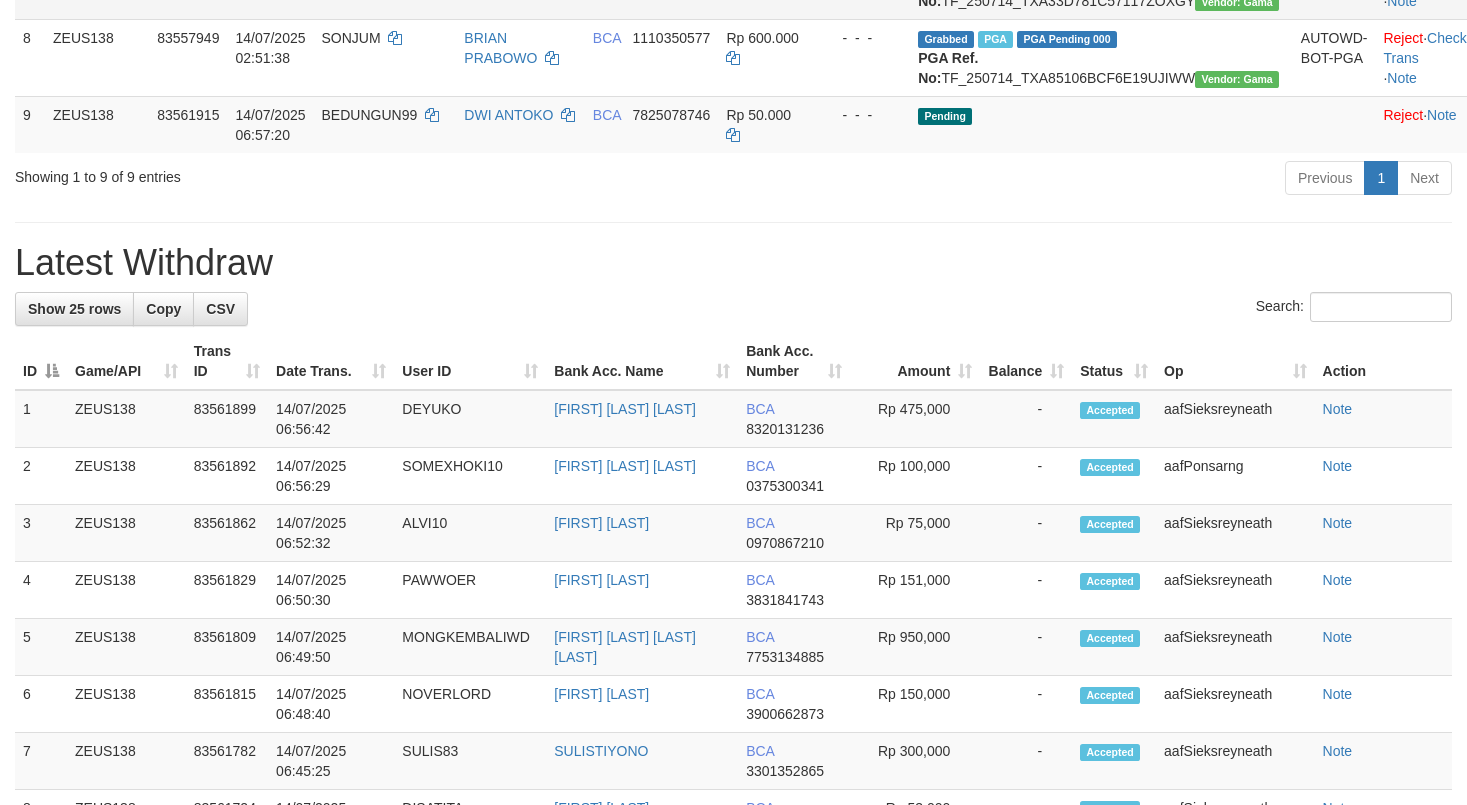 click on "BCA     [ACCOUNT_NUMBER]" at bounding box center [652, -20] 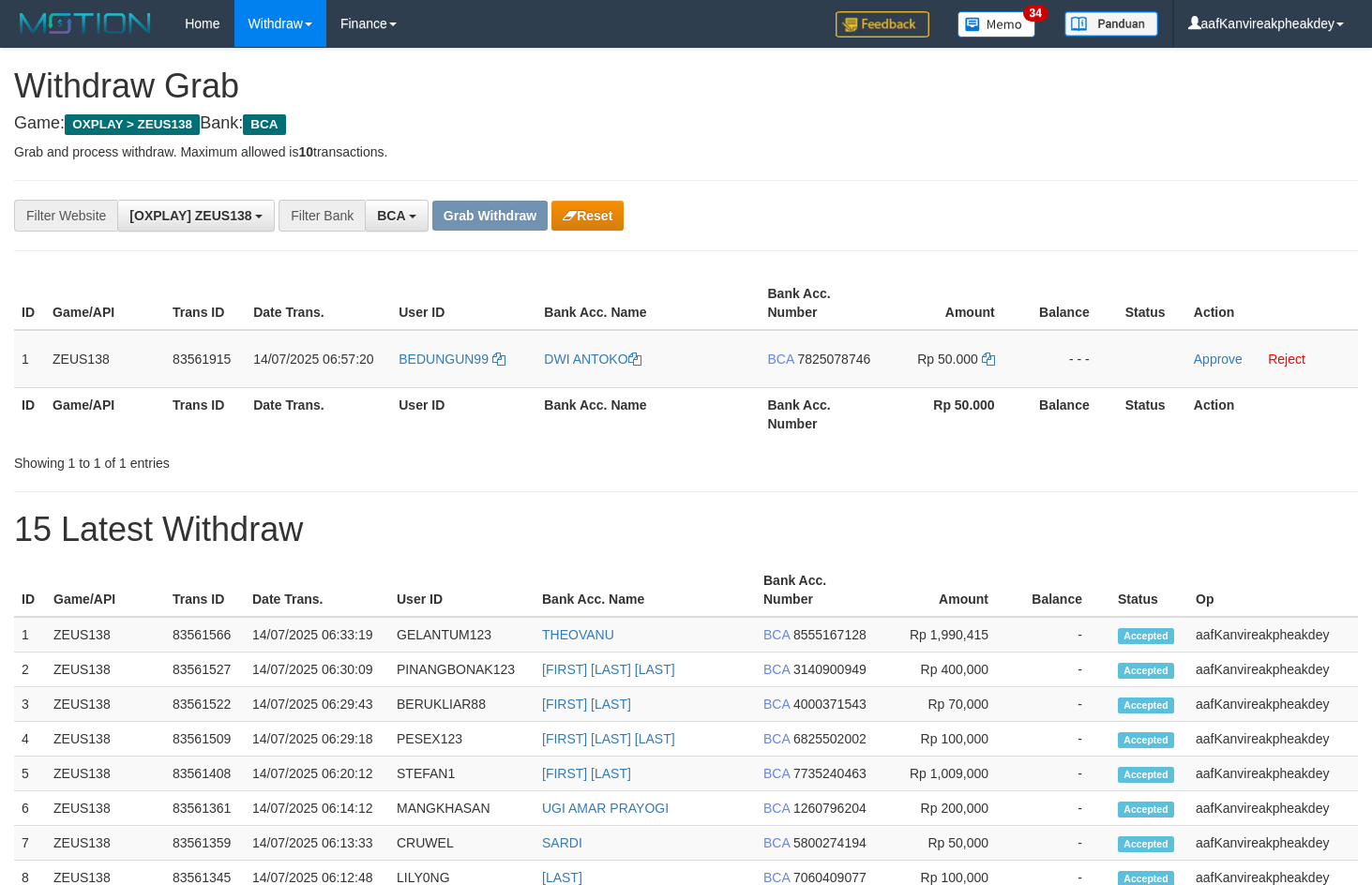 scroll, scrollTop: 0, scrollLeft: 0, axis: both 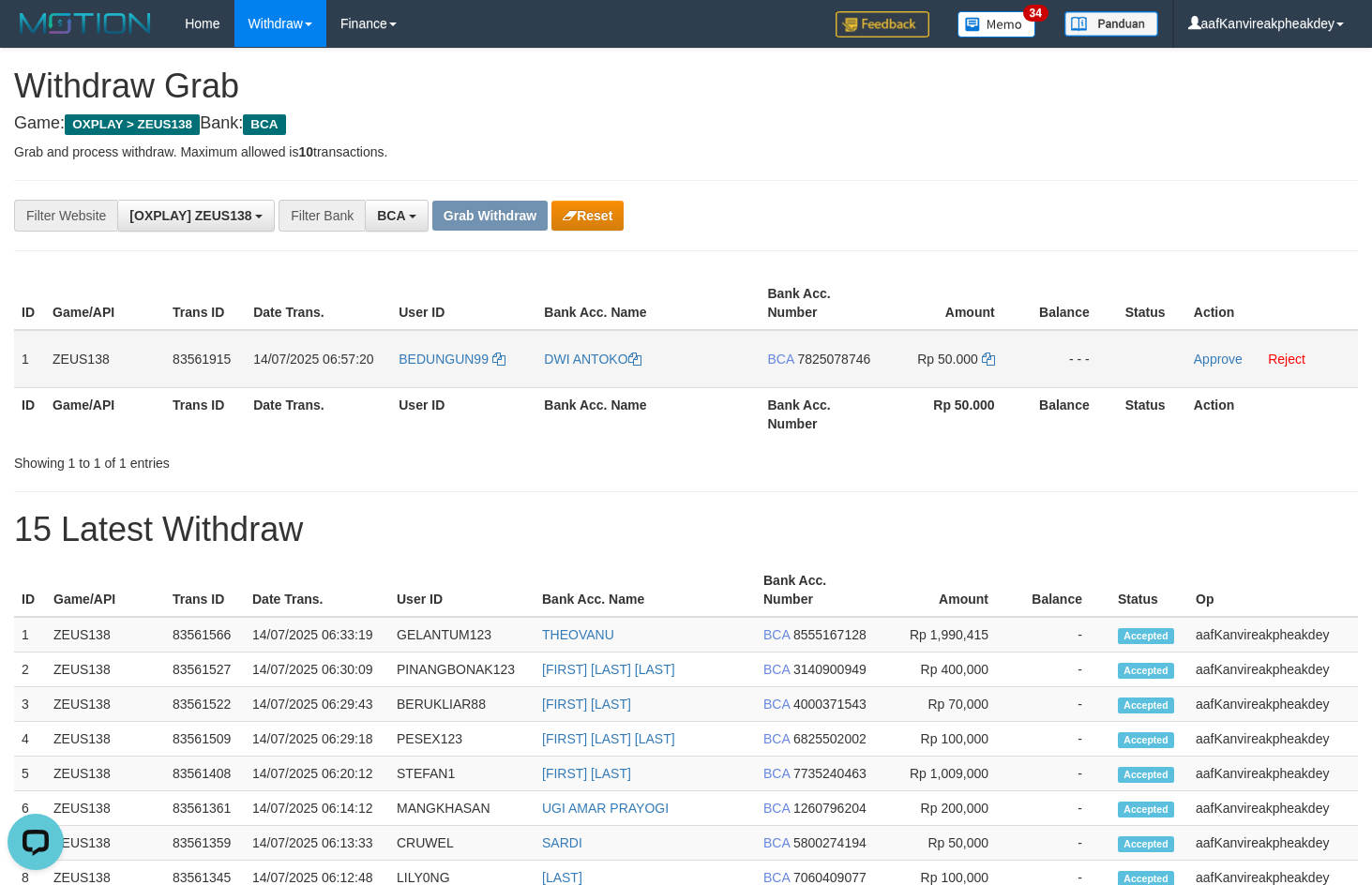 click on "ID Game/API Trans ID Date Trans. User ID Bank Acc. Name Bank Acc. Number Amount Balance Status Action
1
ZEUS138
83561915
14/07/2025 06:57:20
BEDUNGUN99
DWI ANTOKO
BCA
7825078746
Rp 50.000
- - -
Approve
Reject
ID Game/API Trans ID Date Trans. User ID Bank Acc. Name Bank Acc. Number Rp 50.000 Balance Status Action" at bounding box center [686, 358] 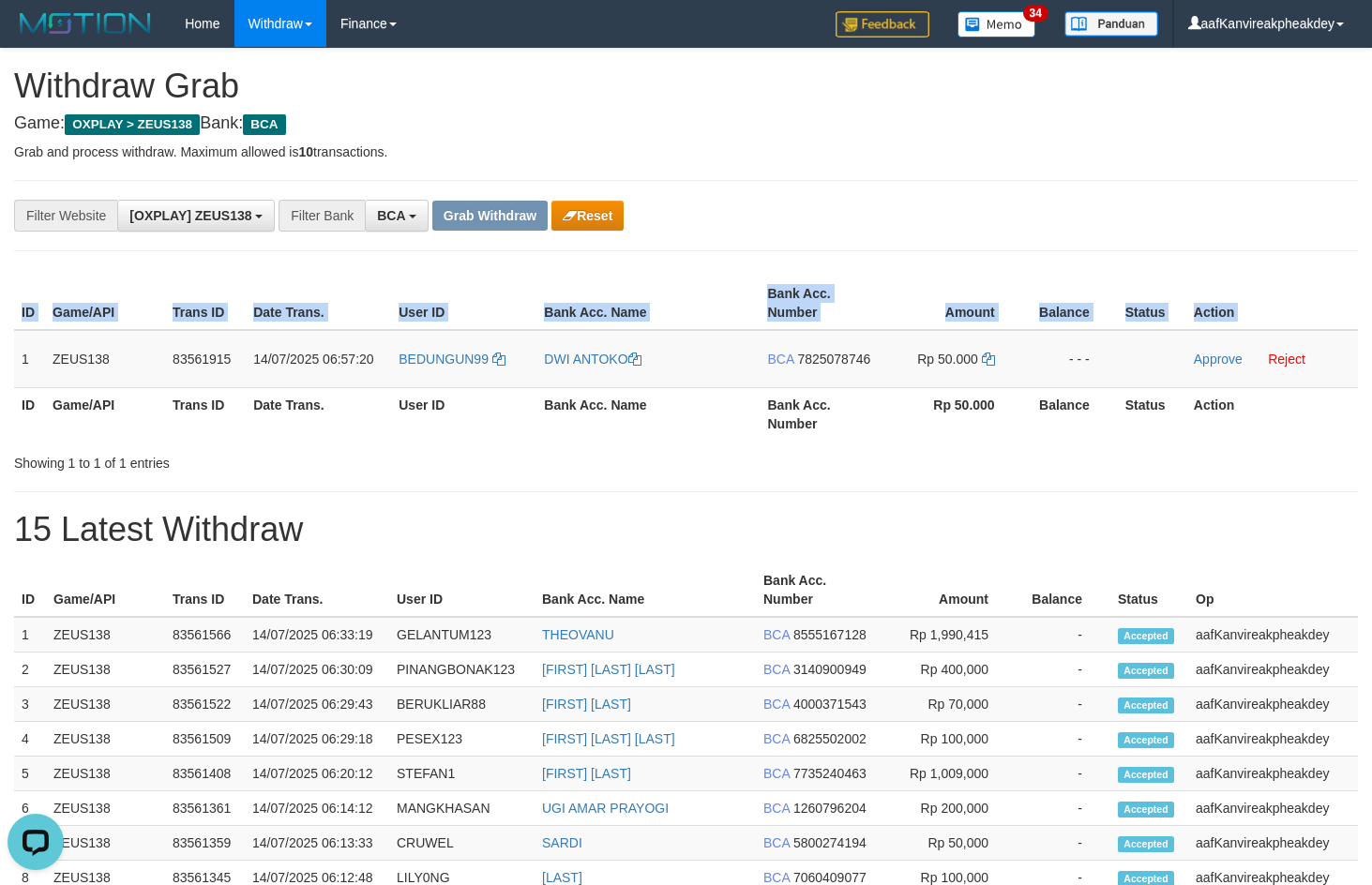click on "Bank Acc. Number" at bounding box center [820, 303] 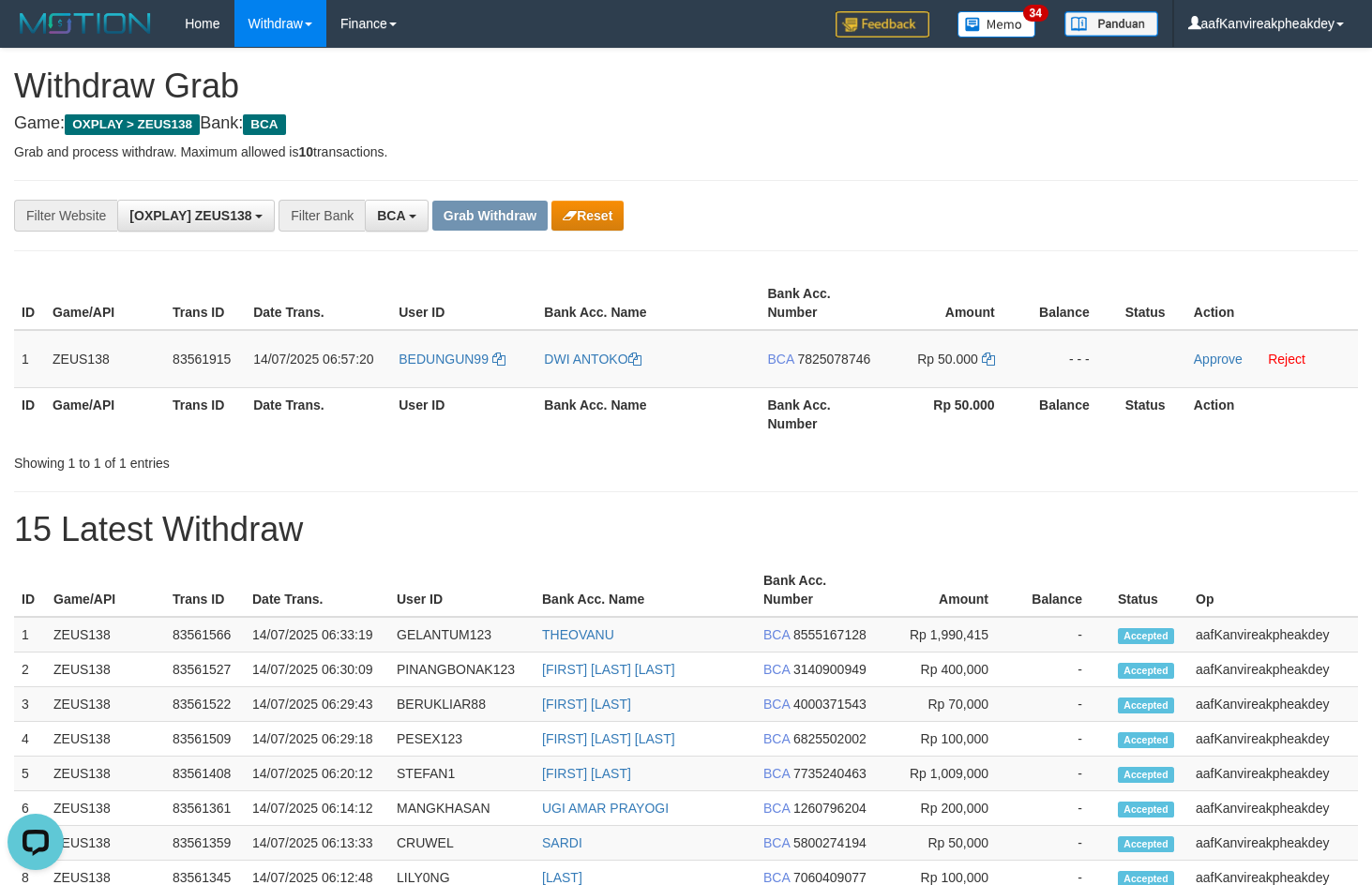 drag, startPoint x: 309, startPoint y: 413, endPoint x: 222, endPoint y: 388, distance: 90.520716 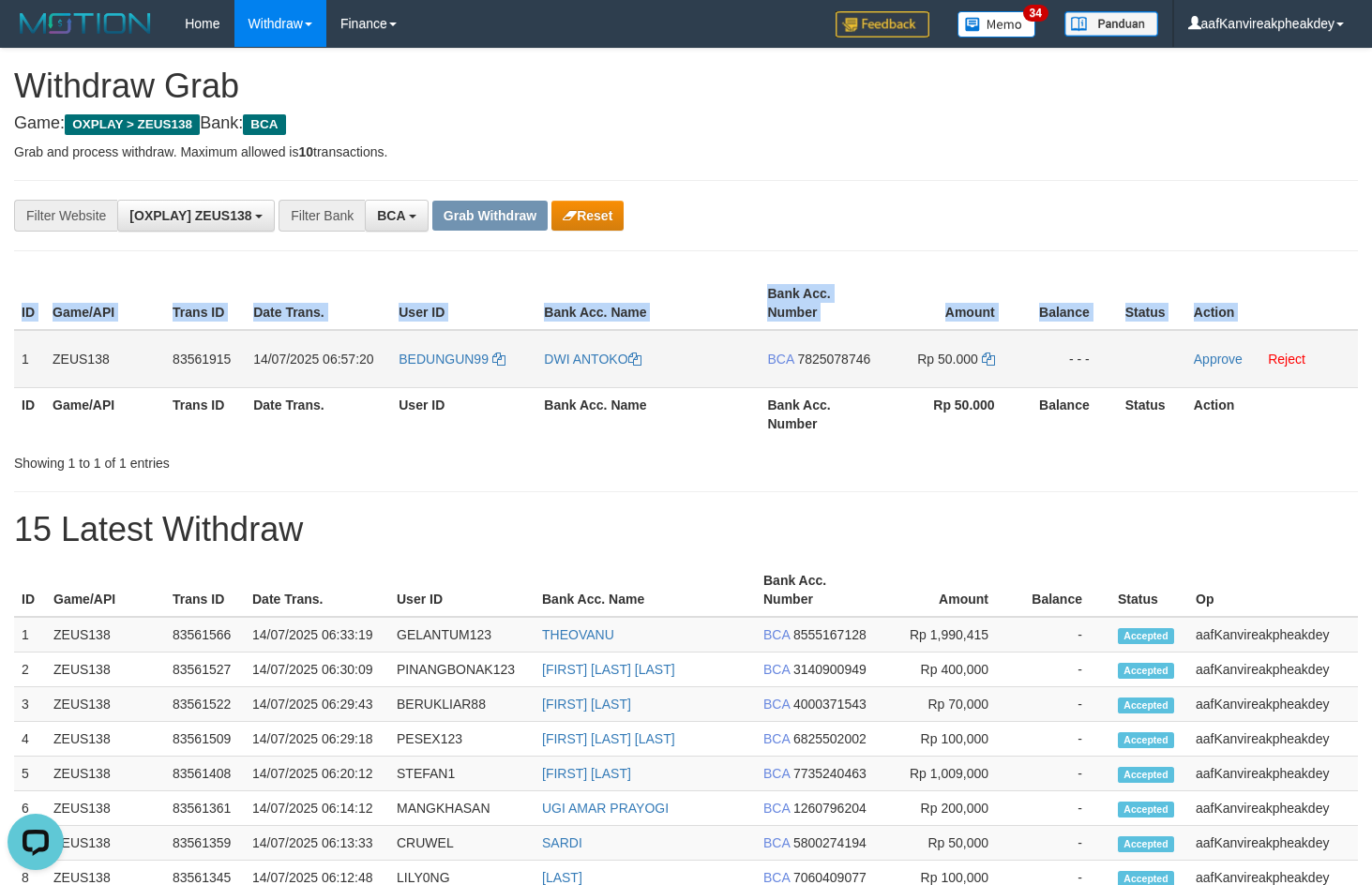 copy on "ID Game/API Trans ID Date Trans. User ID Bank Acc. Name Bank Acc. Number Amount Balance Status Action" 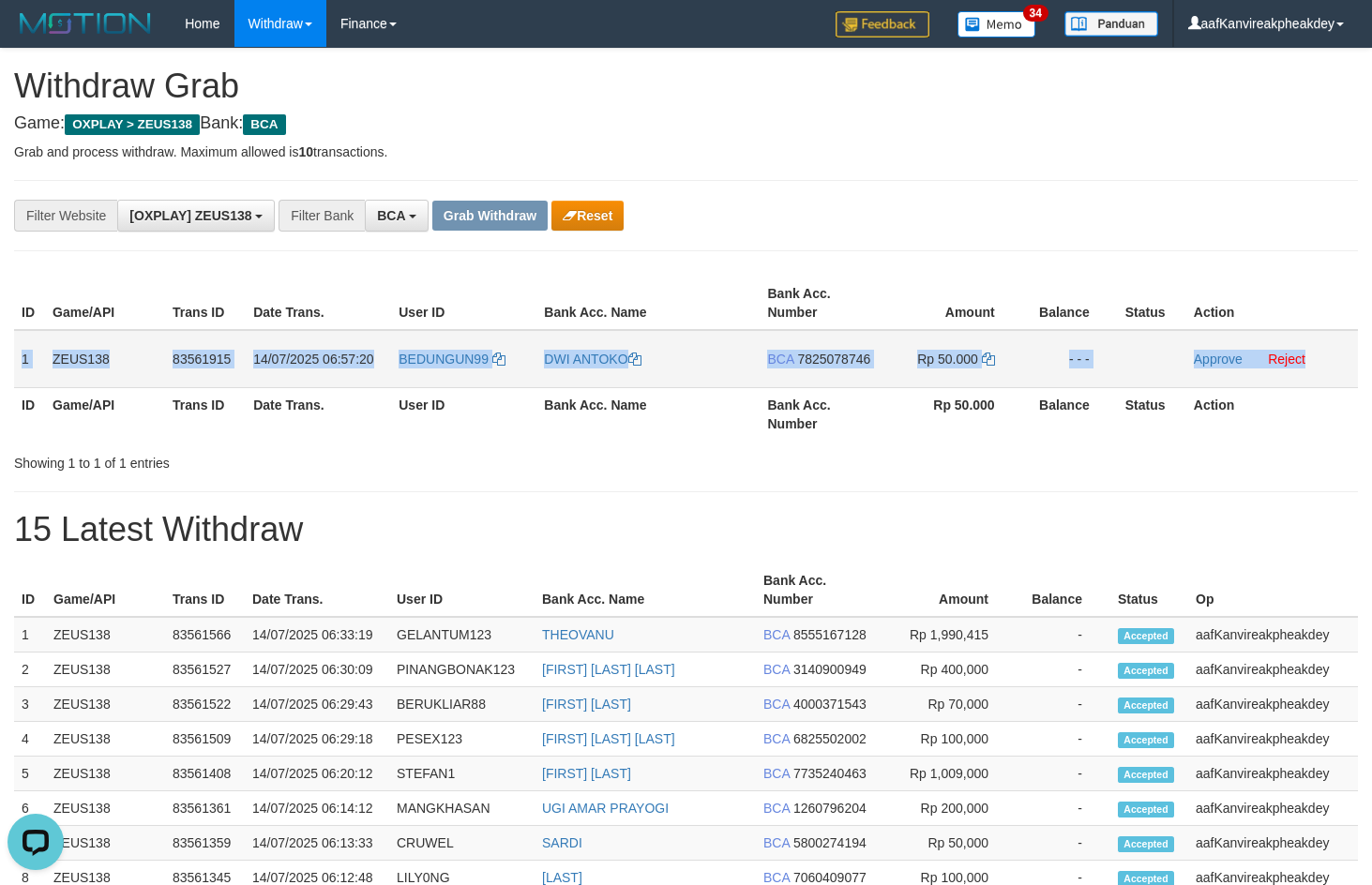 copy on "1
ZEUS138
83561915
14/07/2025 06:57:20
BEDUNGUN99
DWI ANTOKO
BCA
7825078746
Rp 50.000
- - -
Approve
Reject" 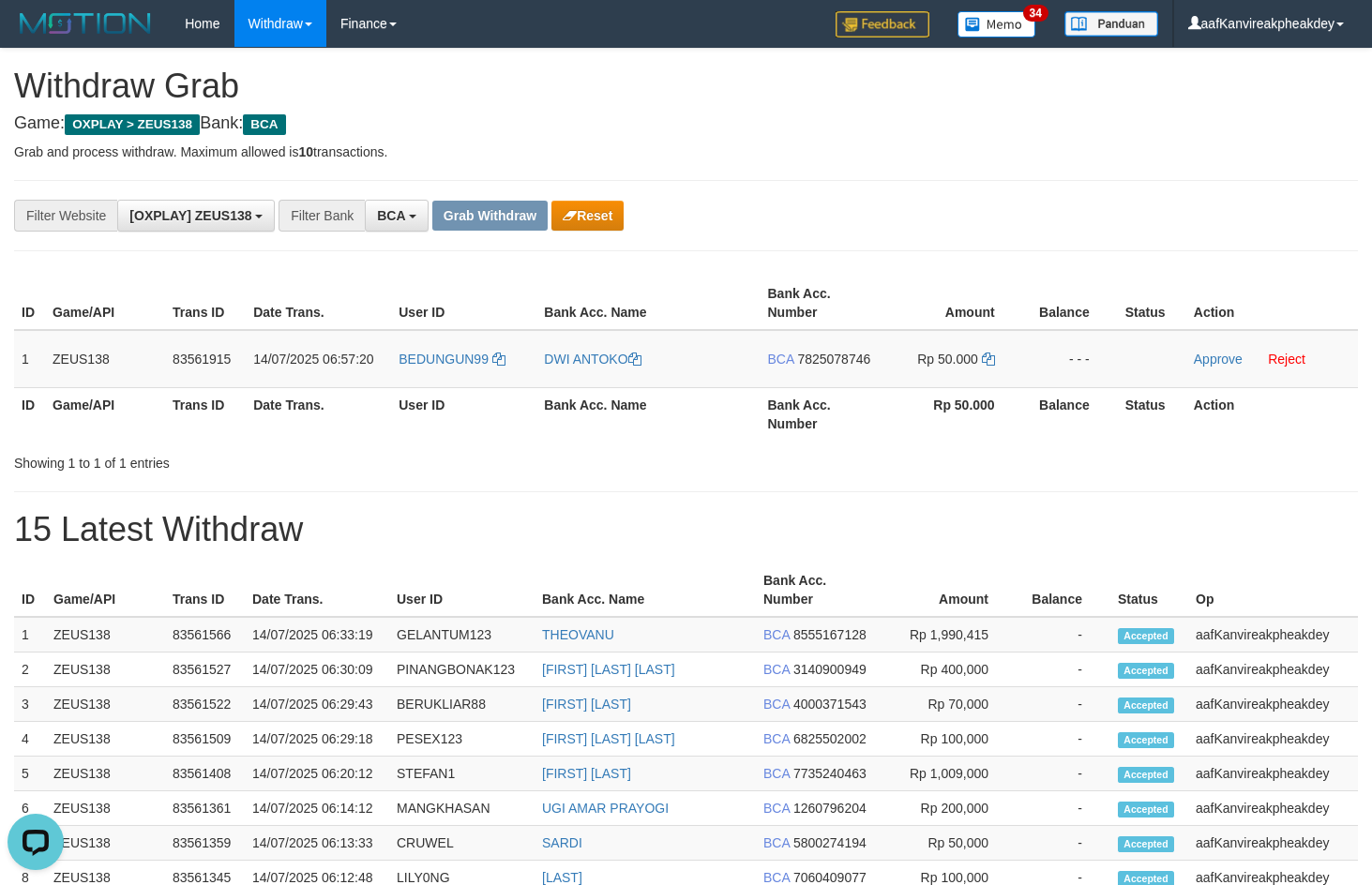 click on "**********" at bounding box center [686, 216] 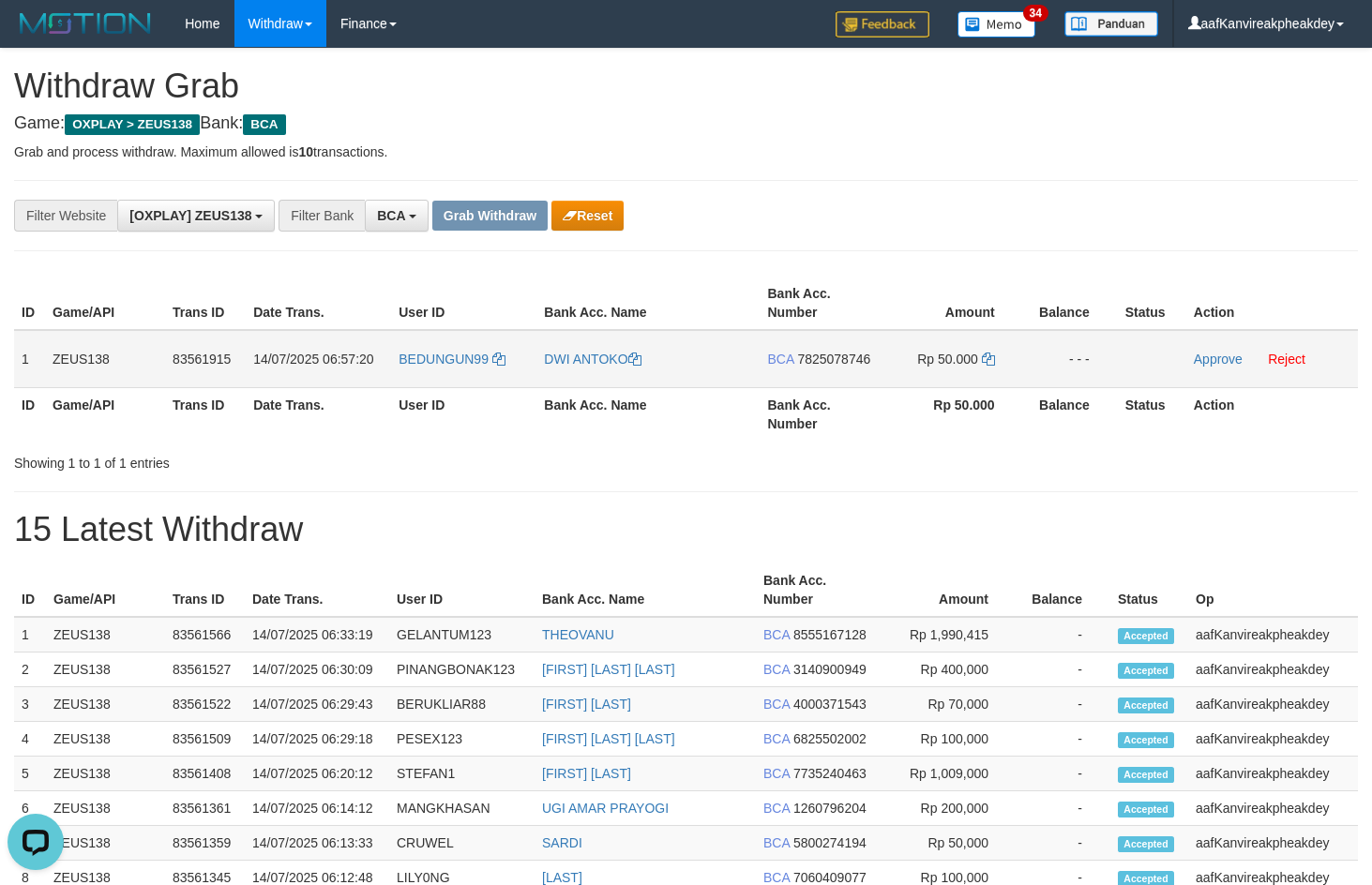 click on "BCA
7825078746" at bounding box center (820, 359) 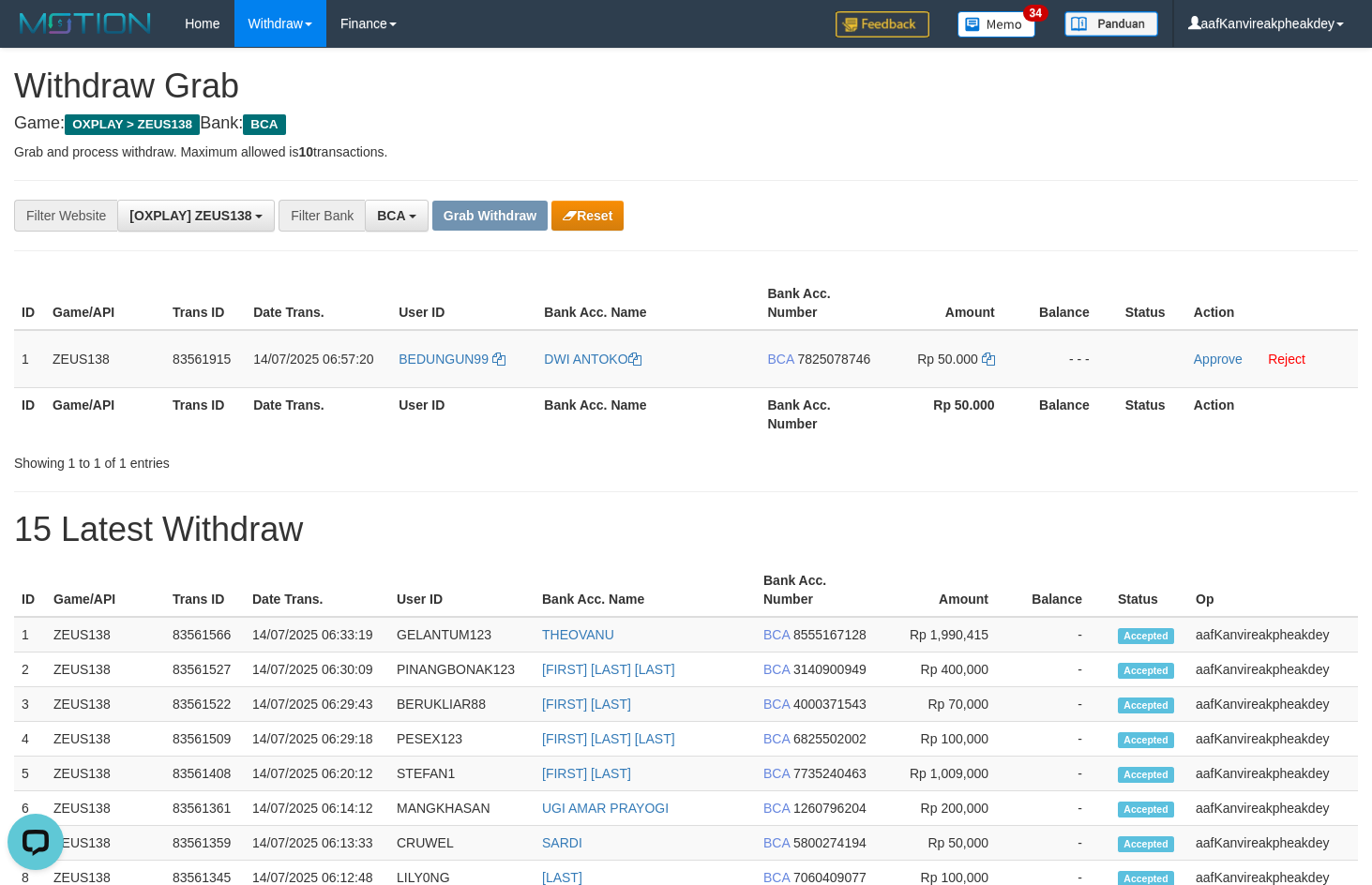 drag, startPoint x: 834, startPoint y: 360, endPoint x: 1379, endPoint y: 265, distance: 553.2179 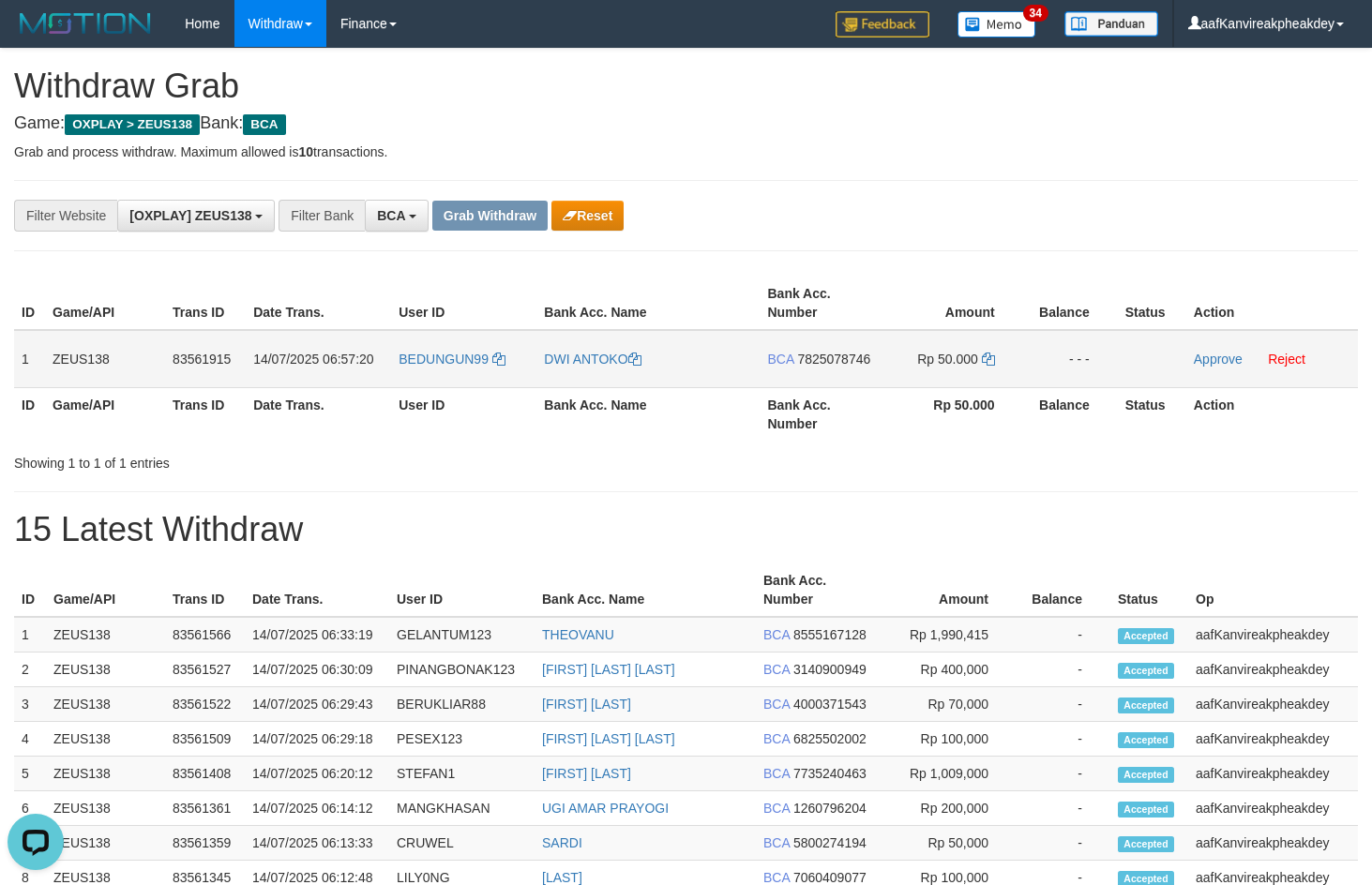 click on "BEDUNGUN99" at bounding box center [463, 359] 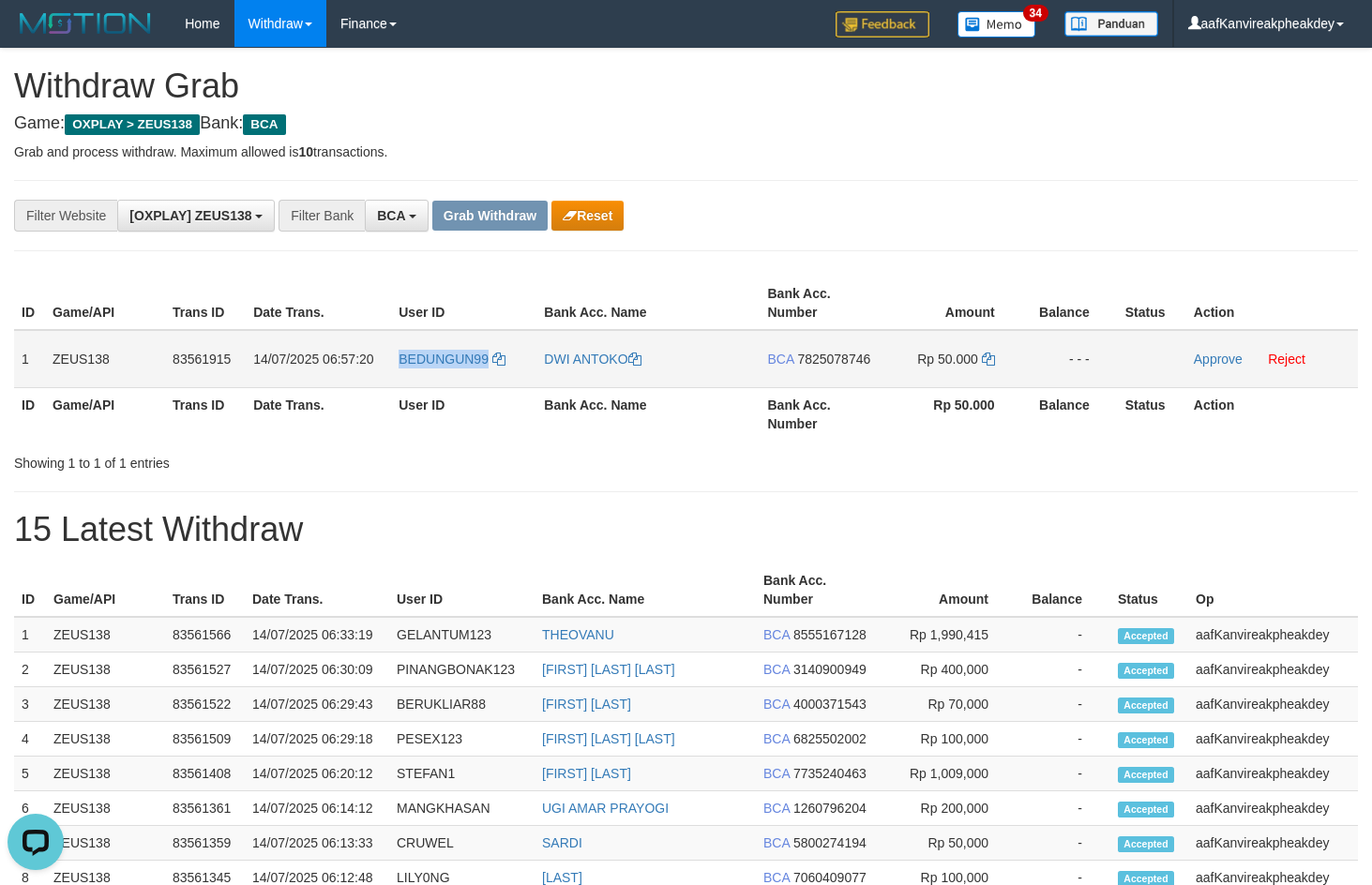 click on "BEDUNGUN99" at bounding box center [463, 359] 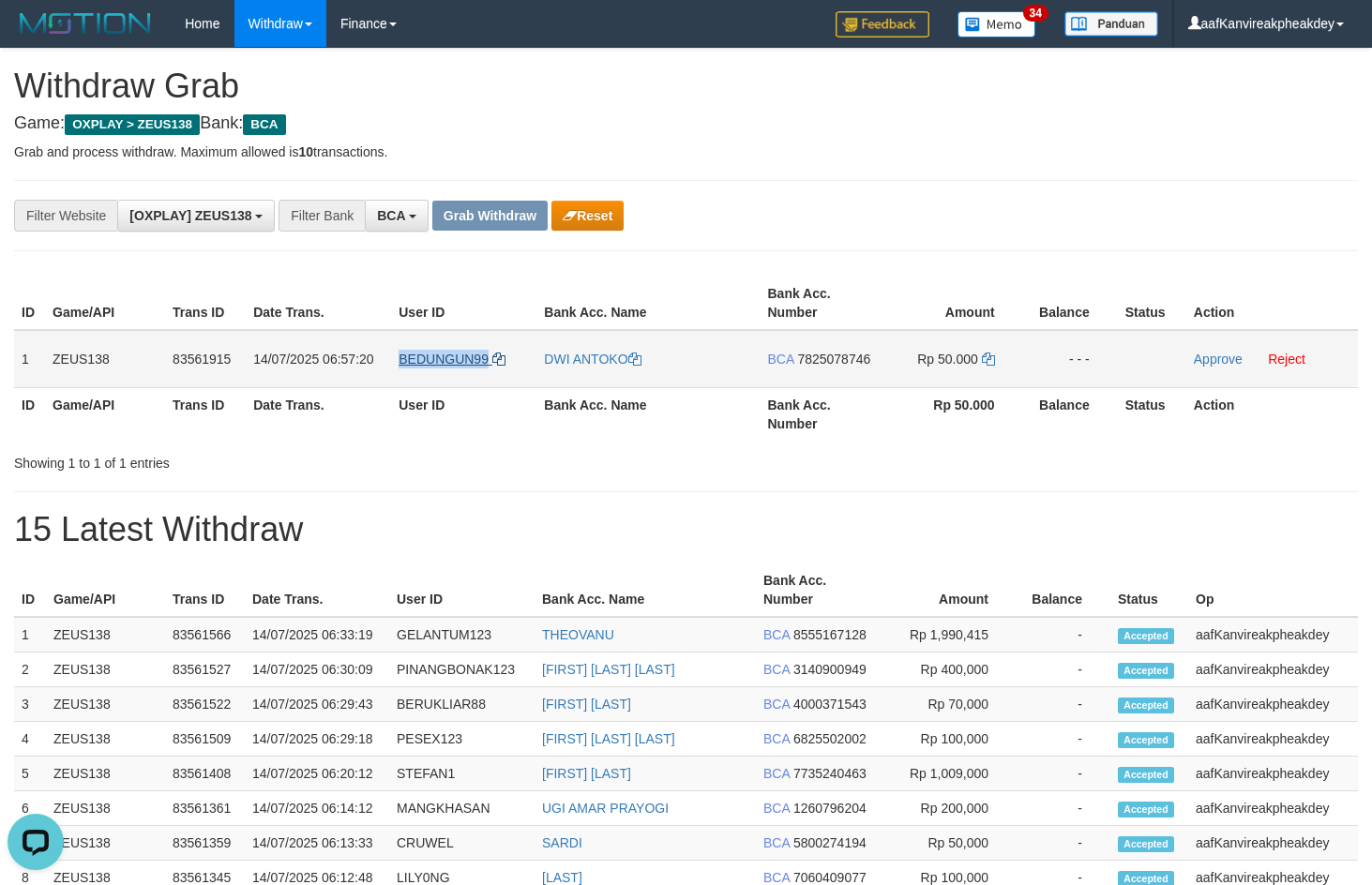 copy on "BEDUNGUN99" 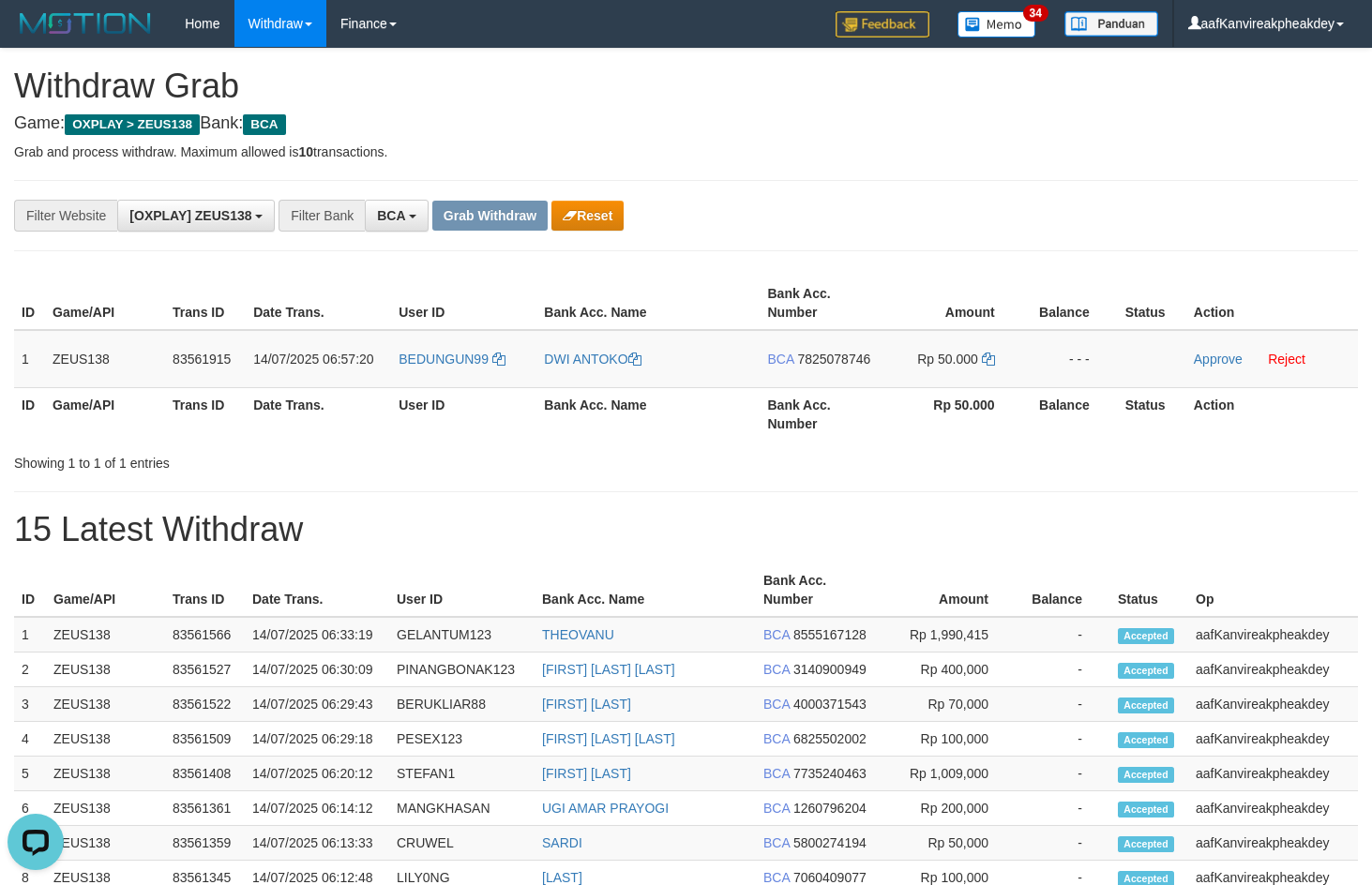 click on "**********" at bounding box center (686, 809) 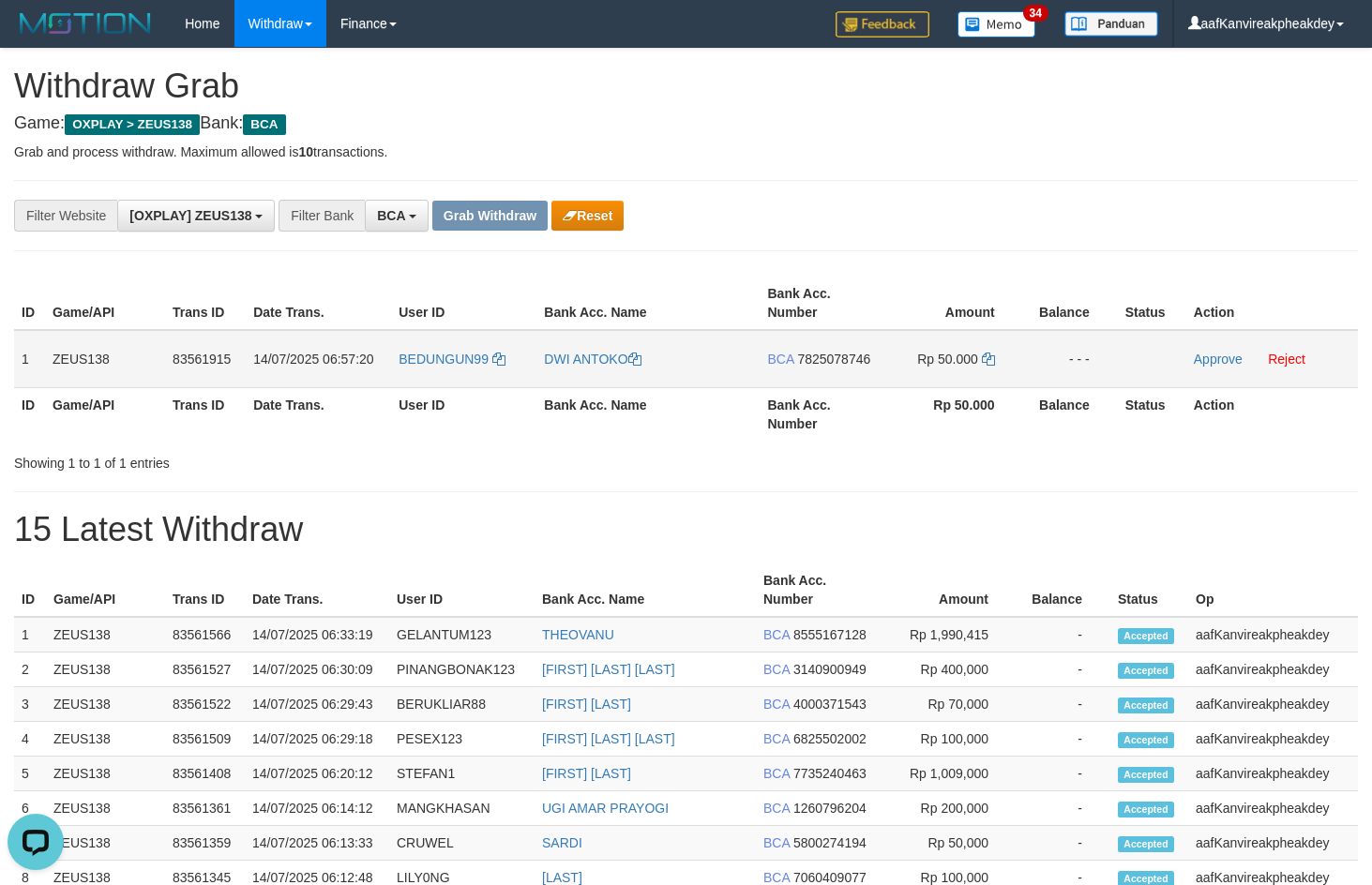 click on "7825078746" at bounding box center [834, 359] 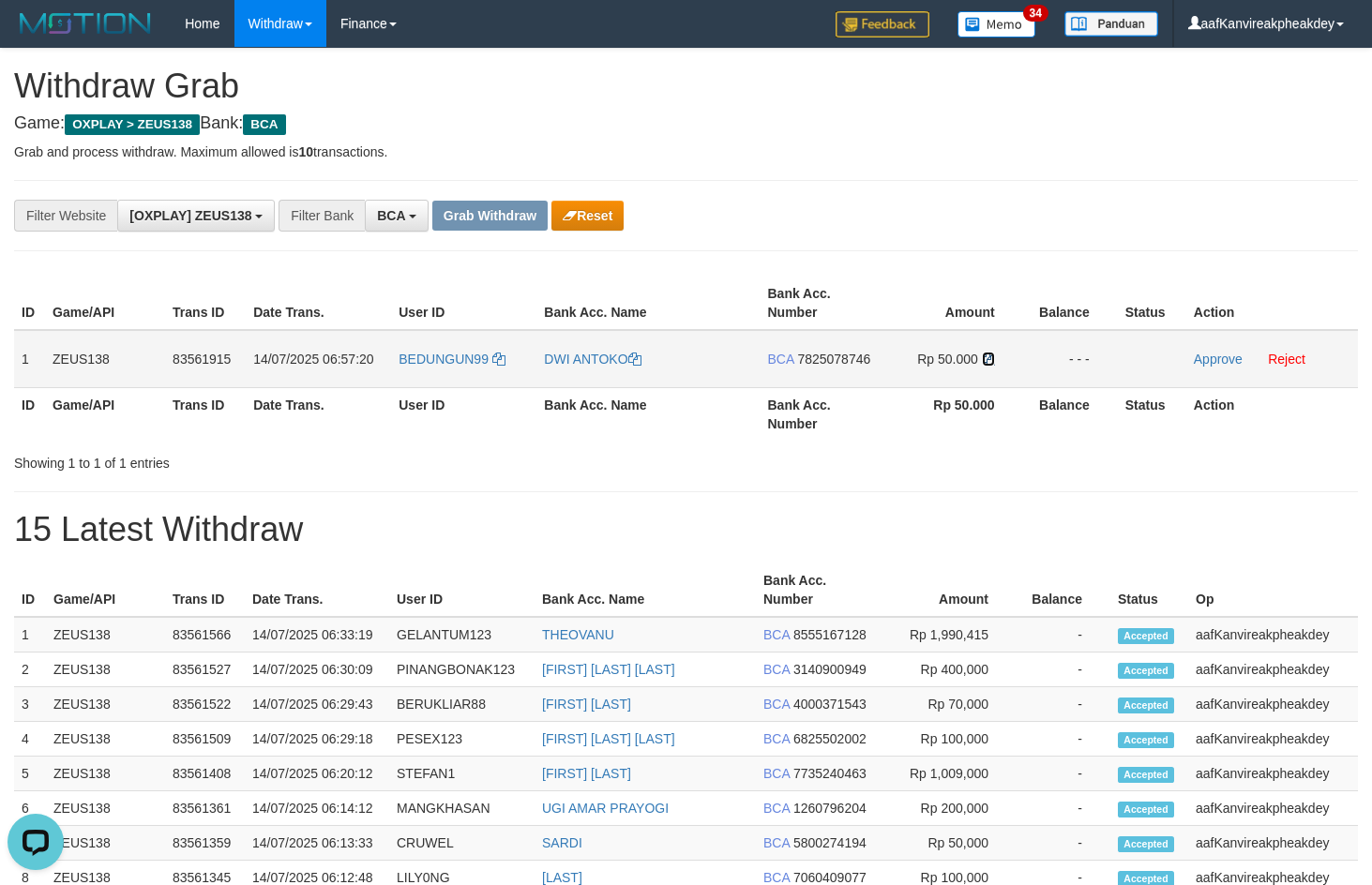 click at bounding box center (988, 359) 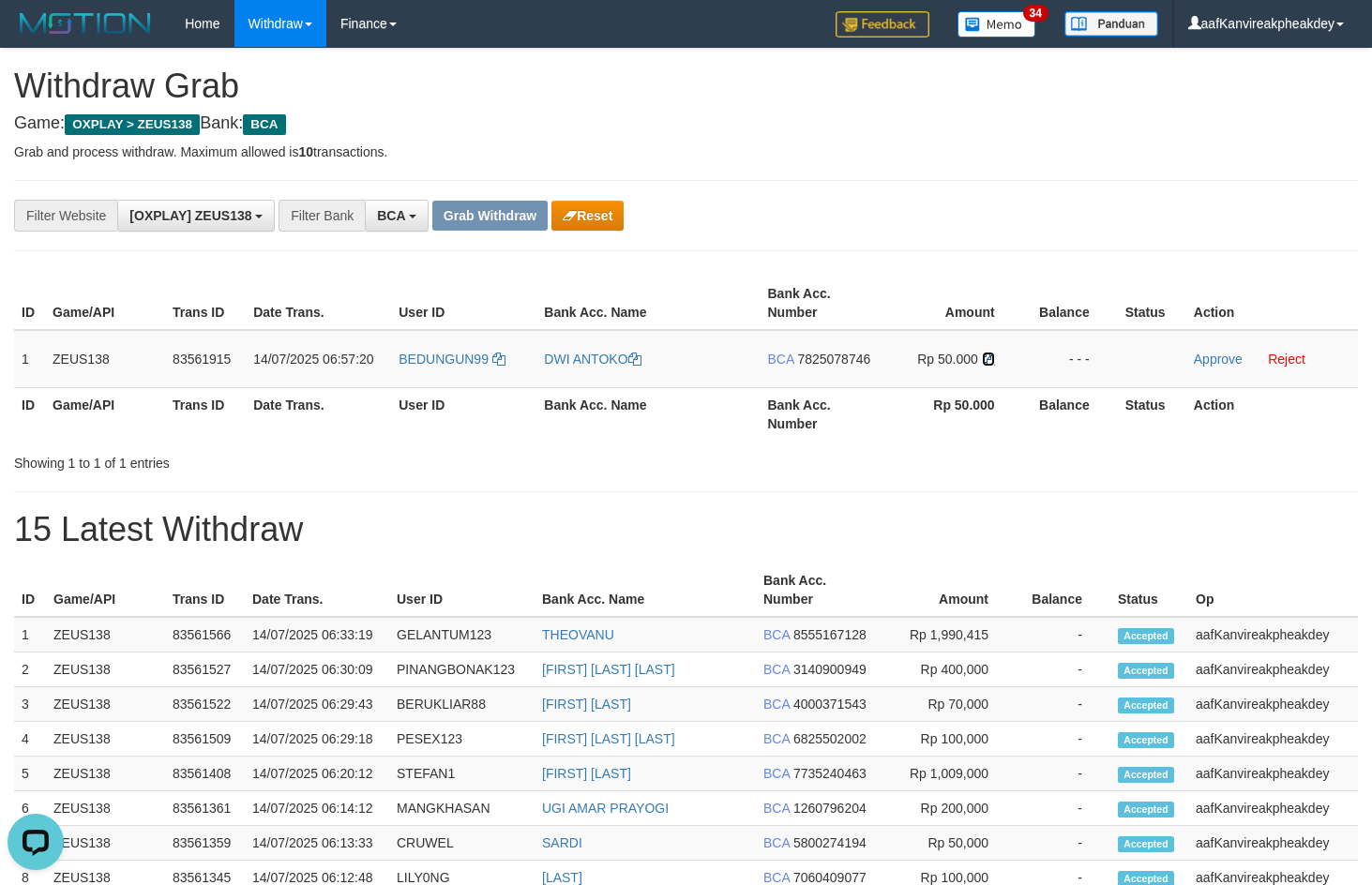 drag, startPoint x: 993, startPoint y: 360, endPoint x: 1377, endPoint y: 295, distance: 389.46245 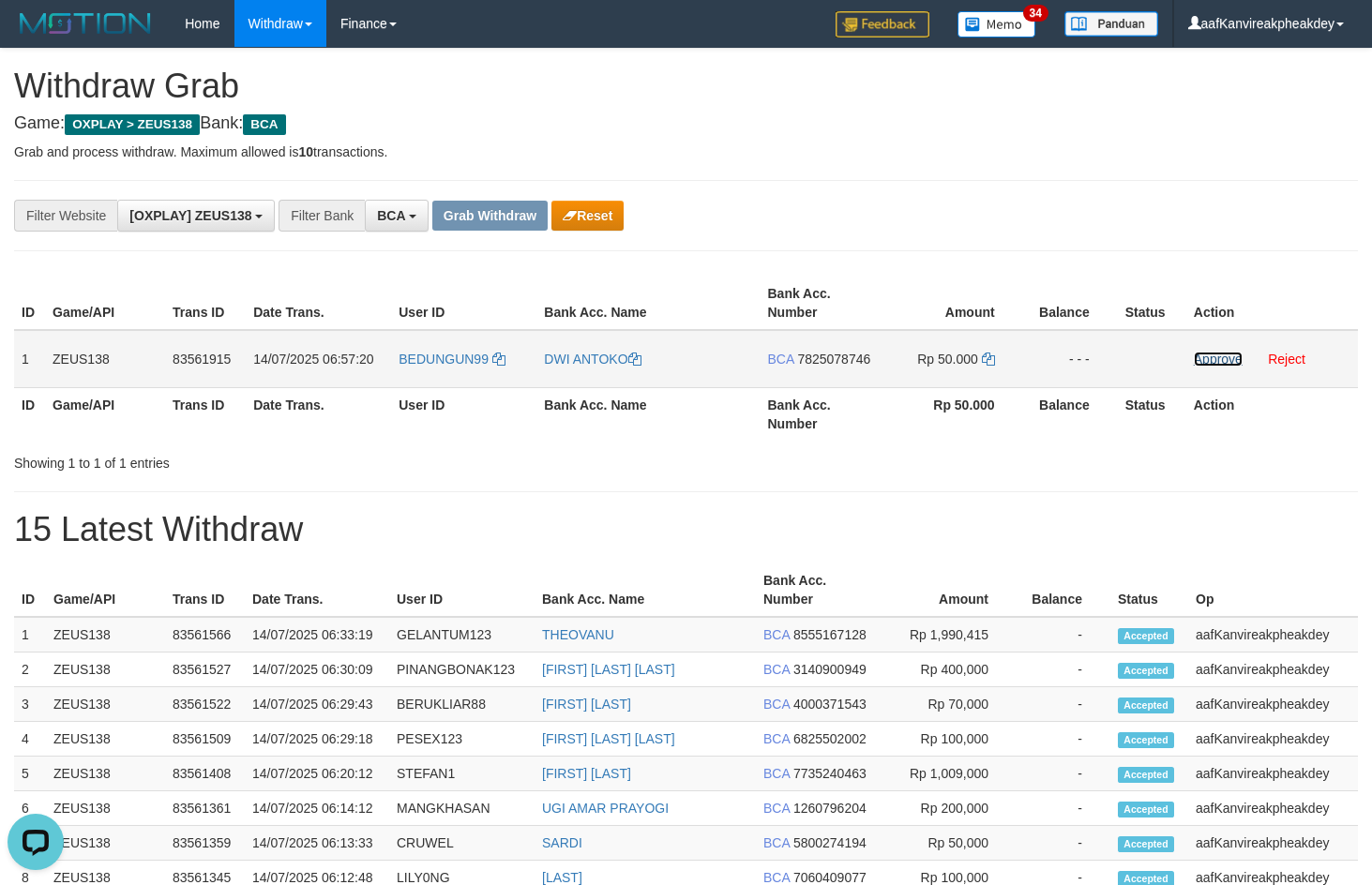click on "Approve" at bounding box center [1218, 359] 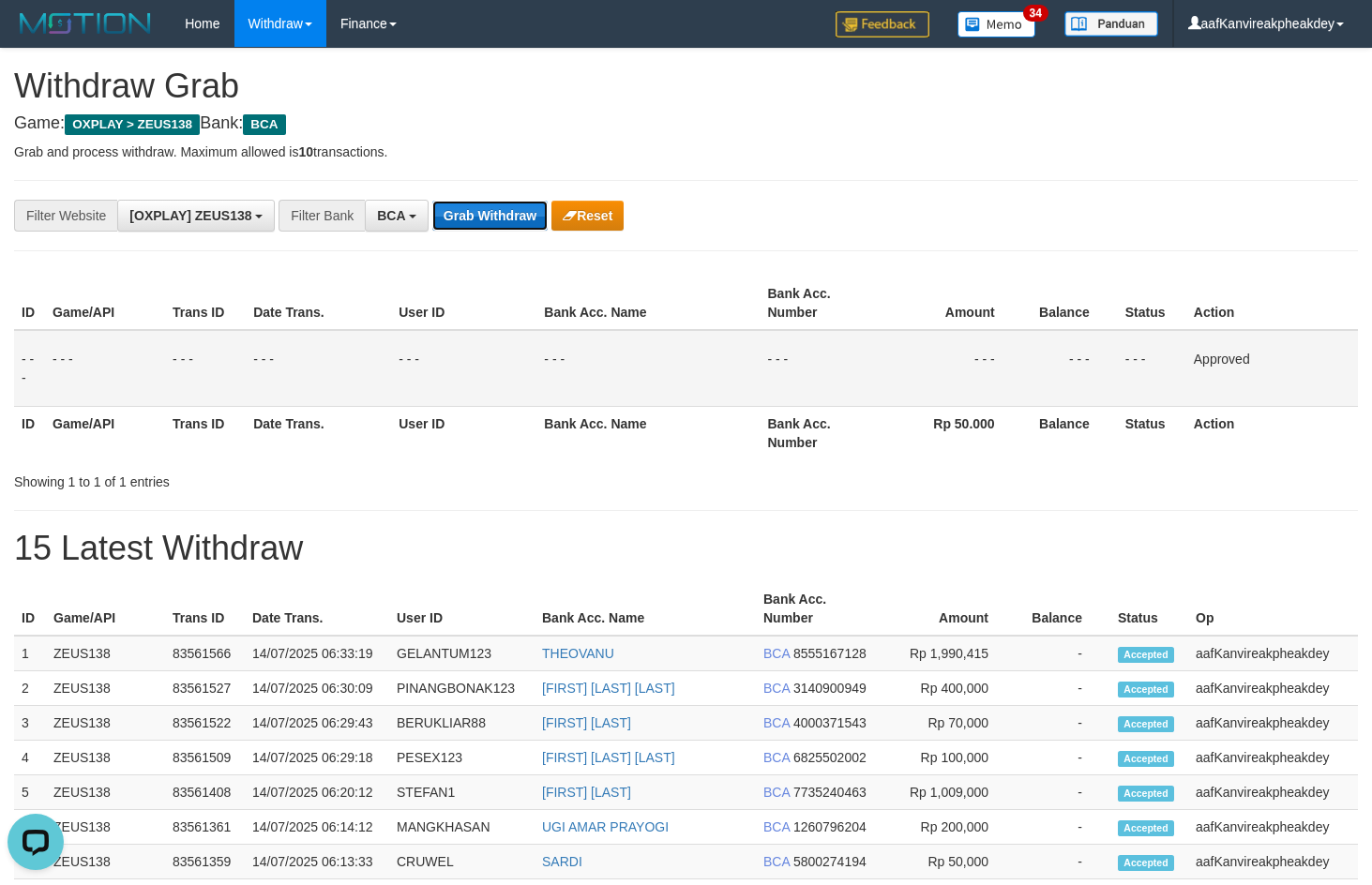 click on "Grab Withdraw" at bounding box center (490, 216) 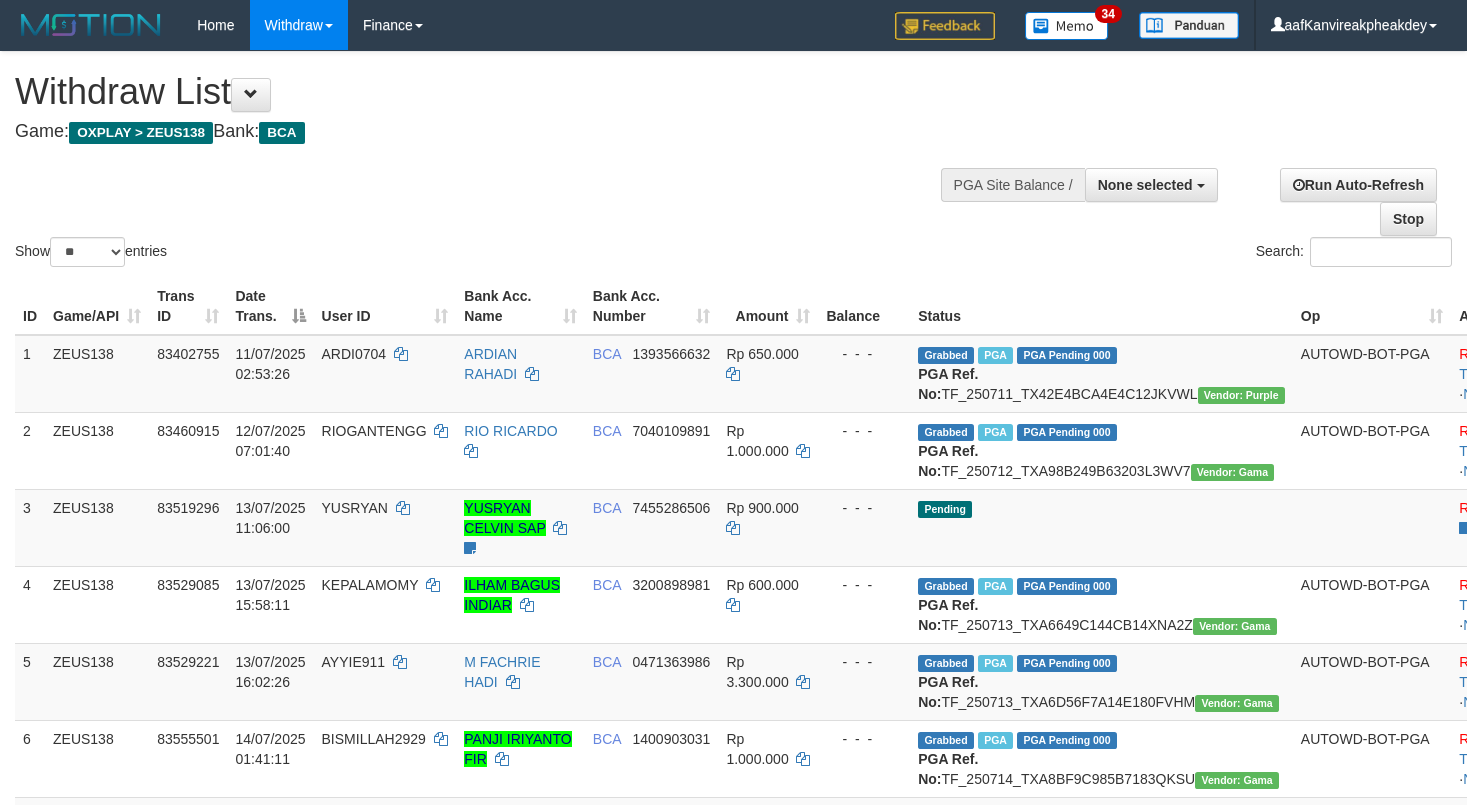 select 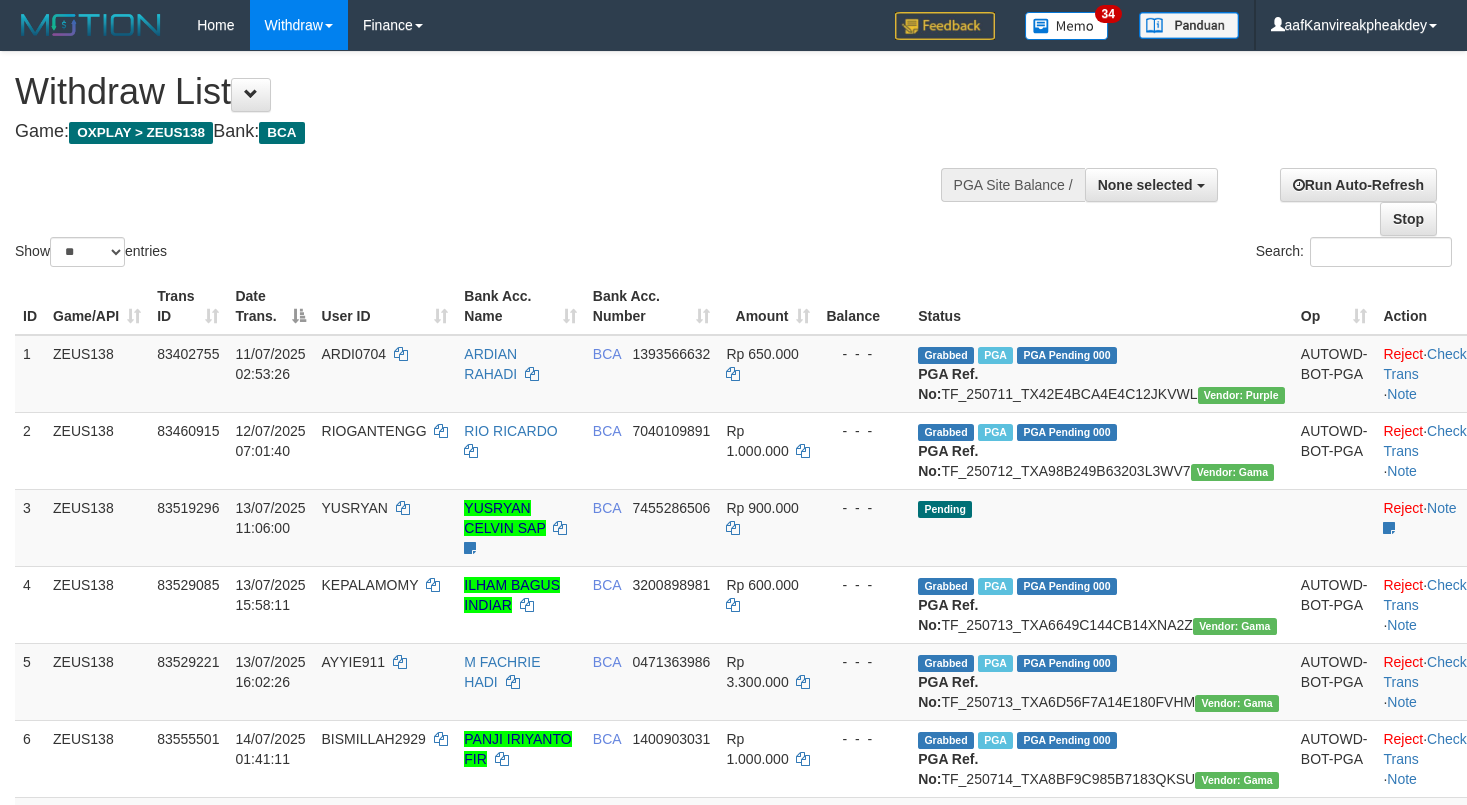 select 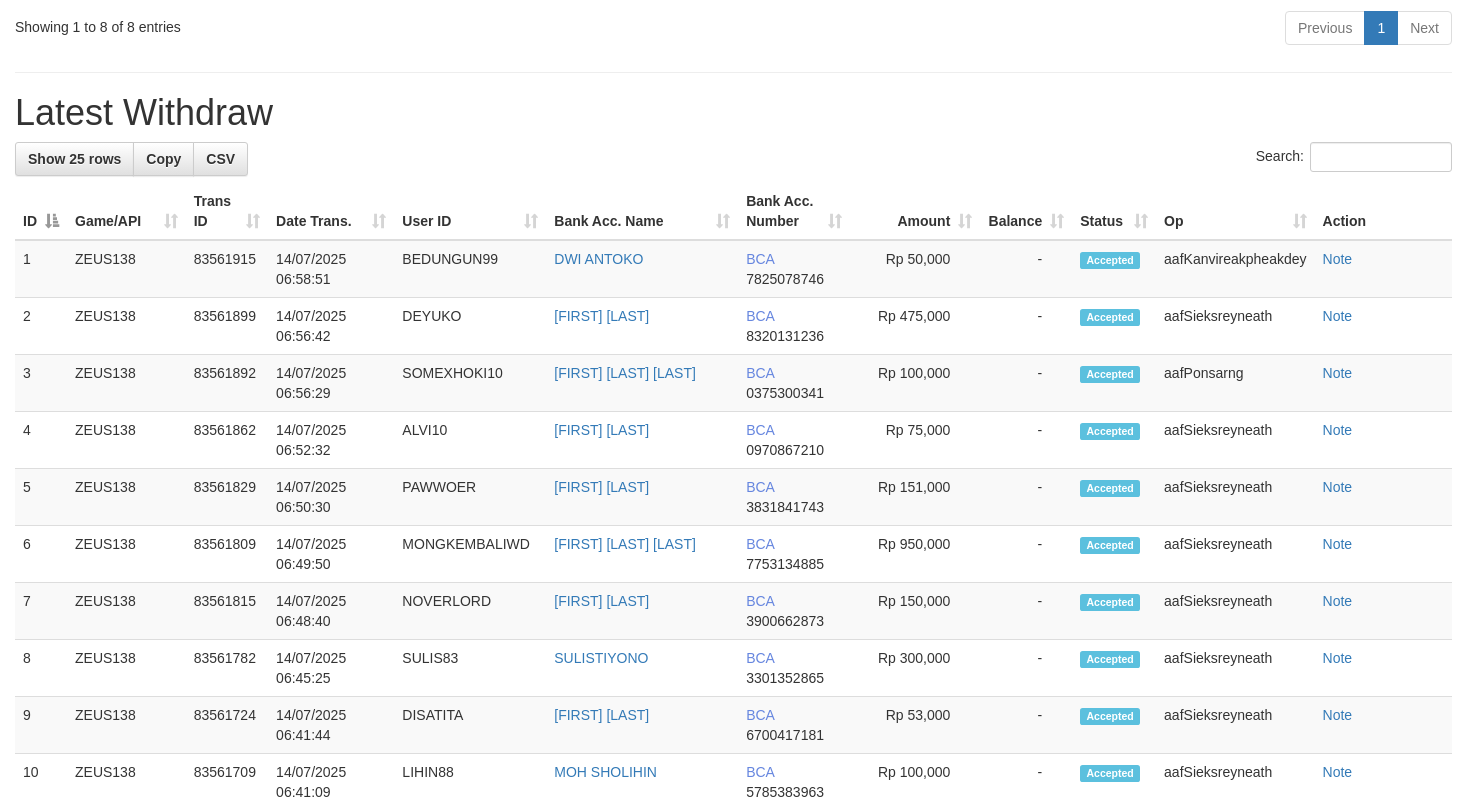 scroll, scrollTop: 893, scrollLeft: 0, axis: vertical 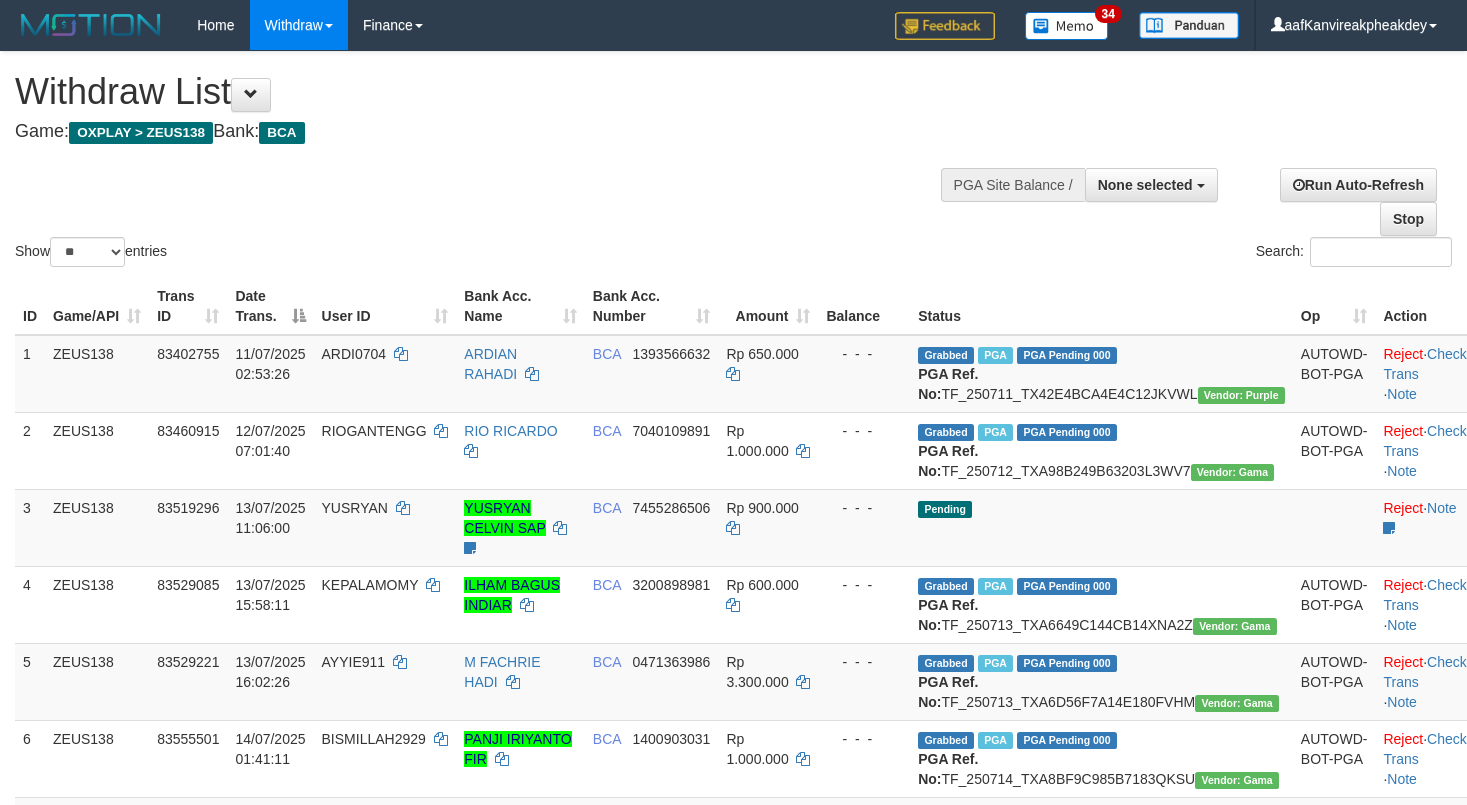 select 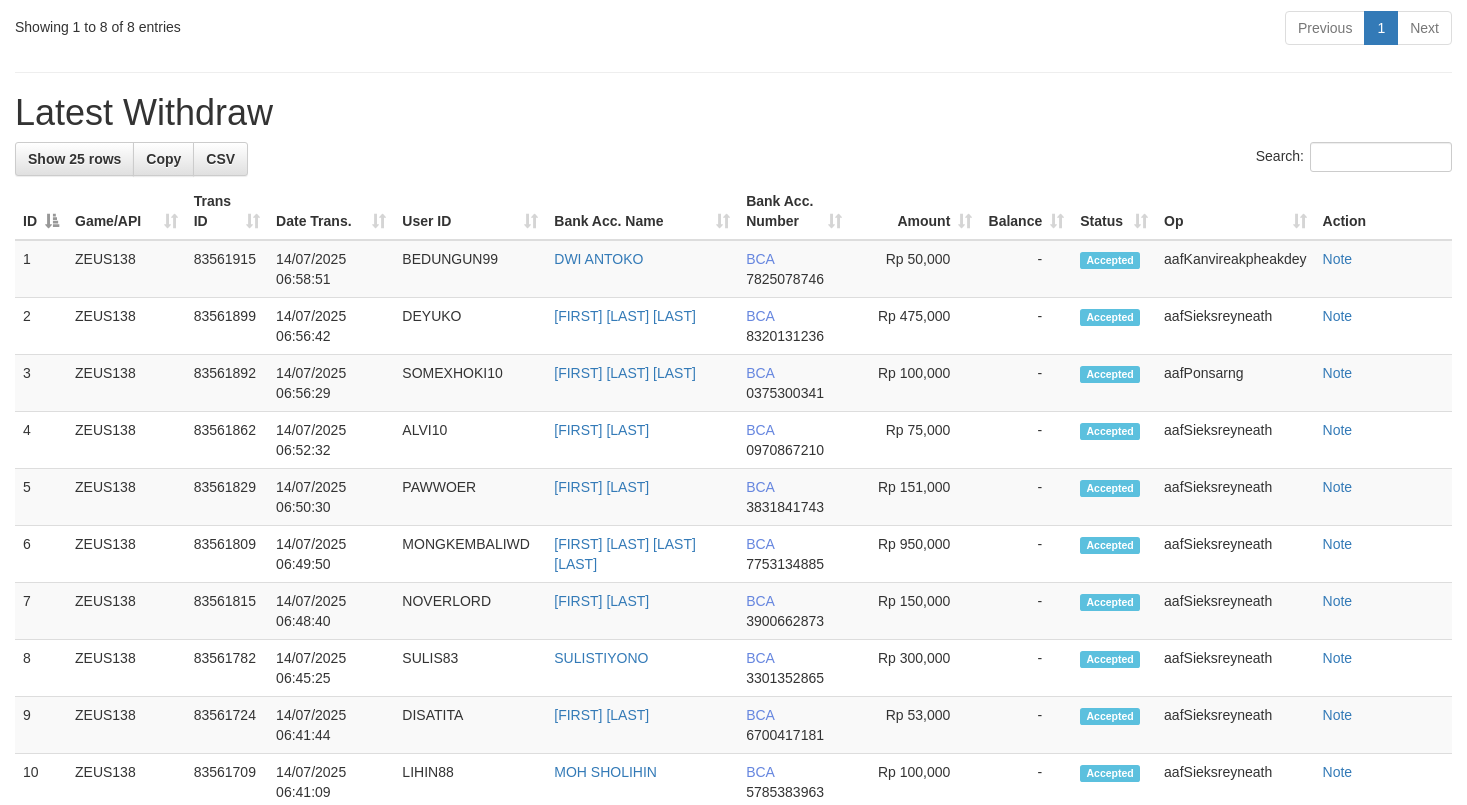 scroll, scrollTop: 893, scrollLeft: 0, axis: vertical 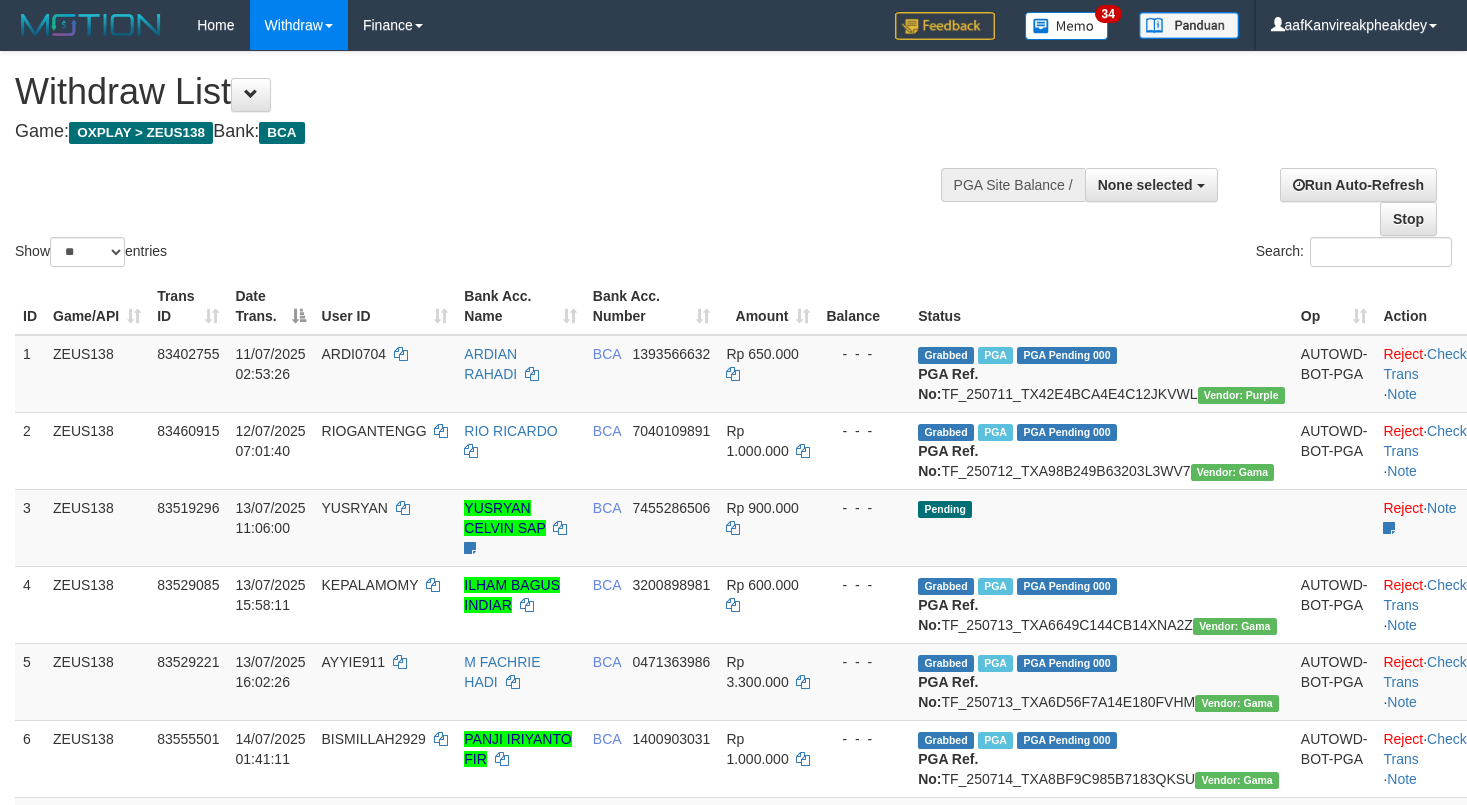 select 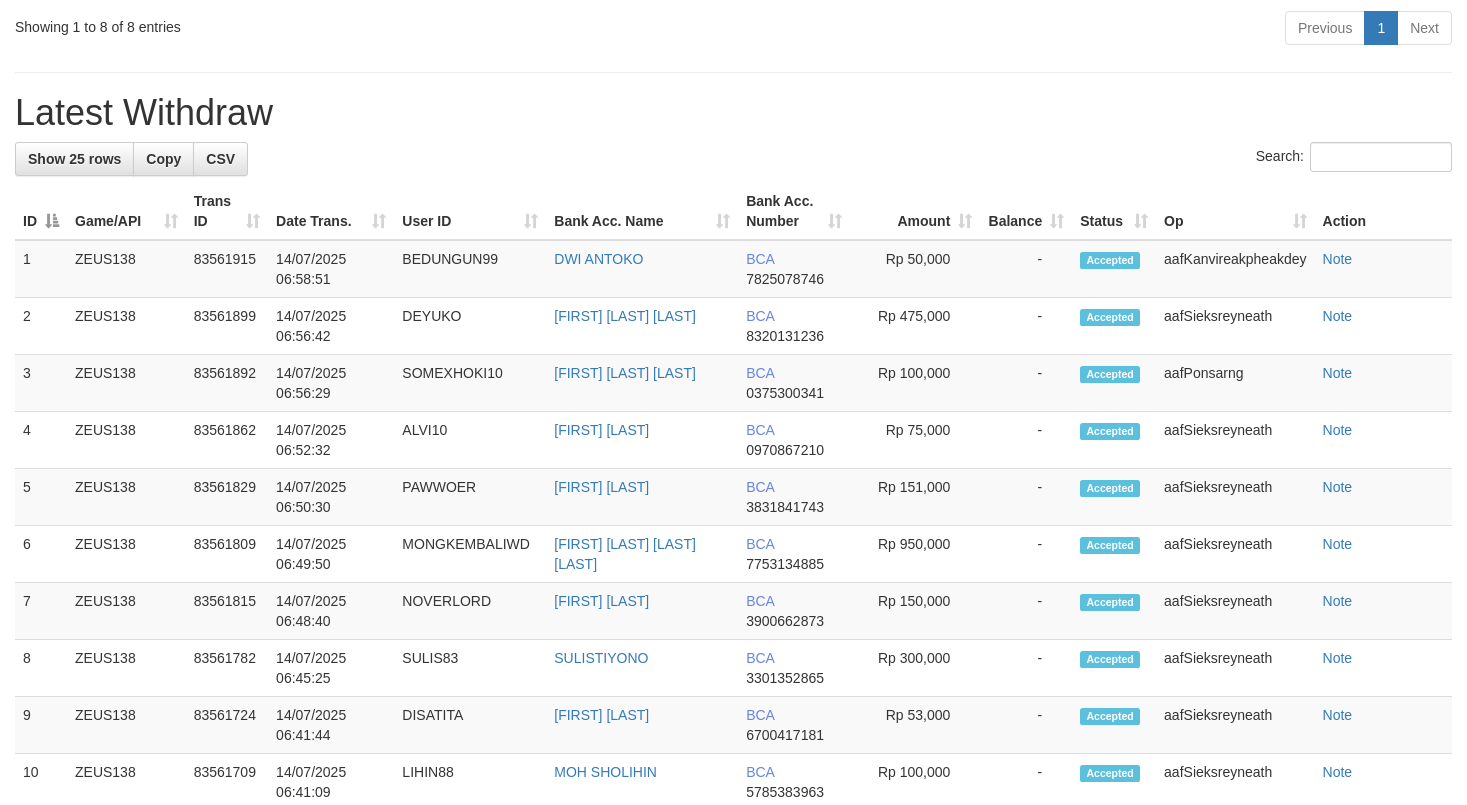 scroll, scrollTop: 893, scrollLeft: 0, axis: vertical 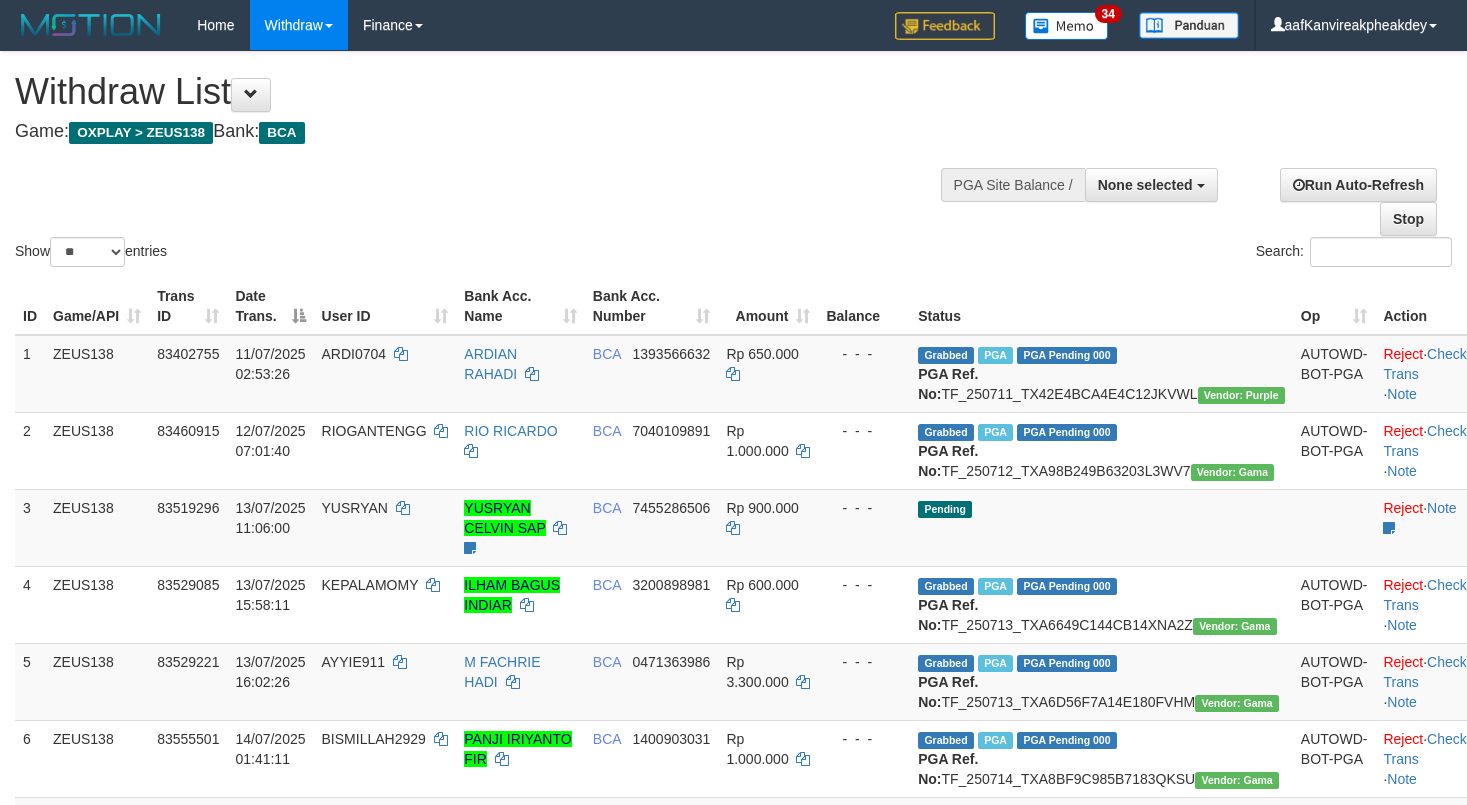 select 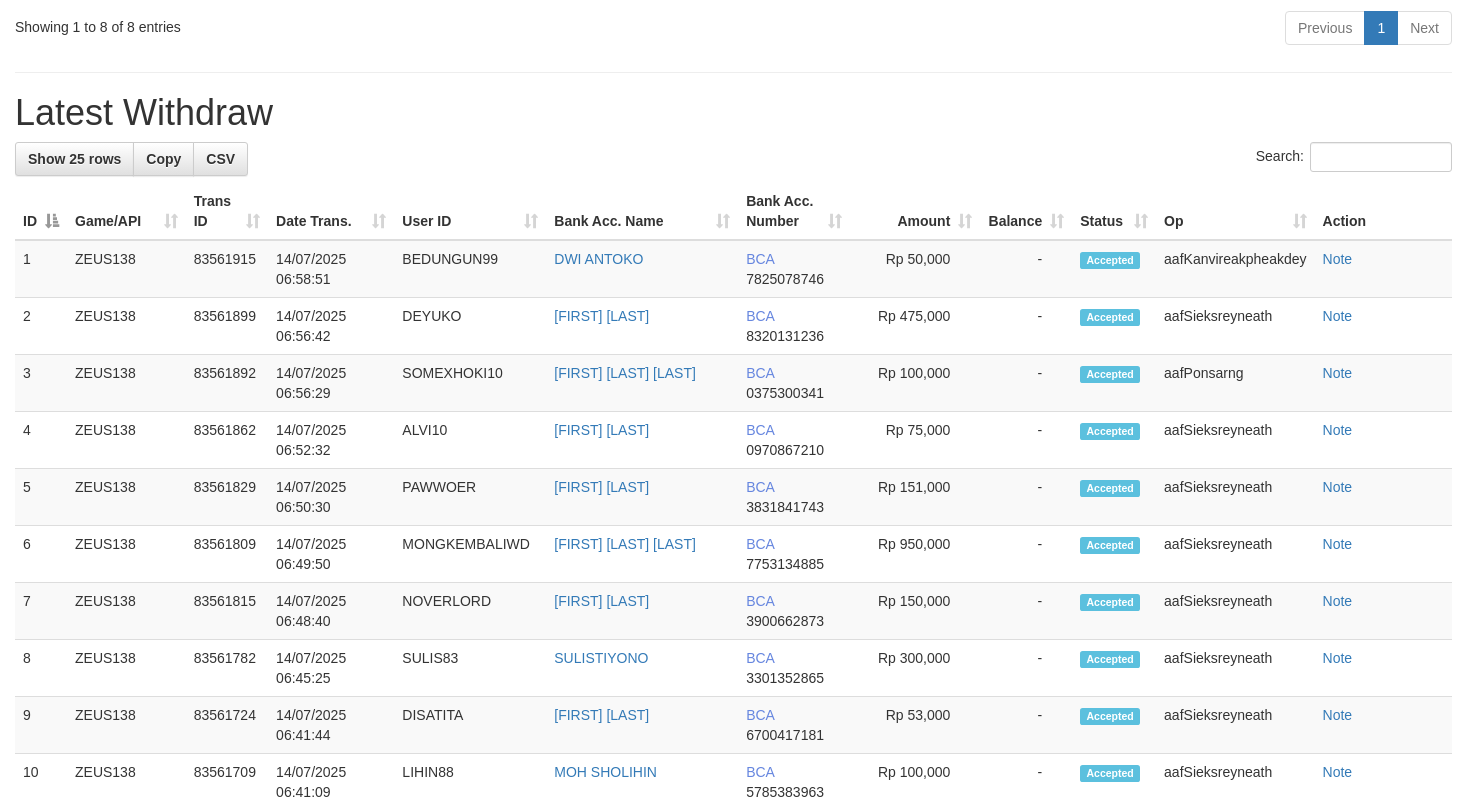 scroll, scrollTop: 893, scrollLeft: 0, axis: vertical 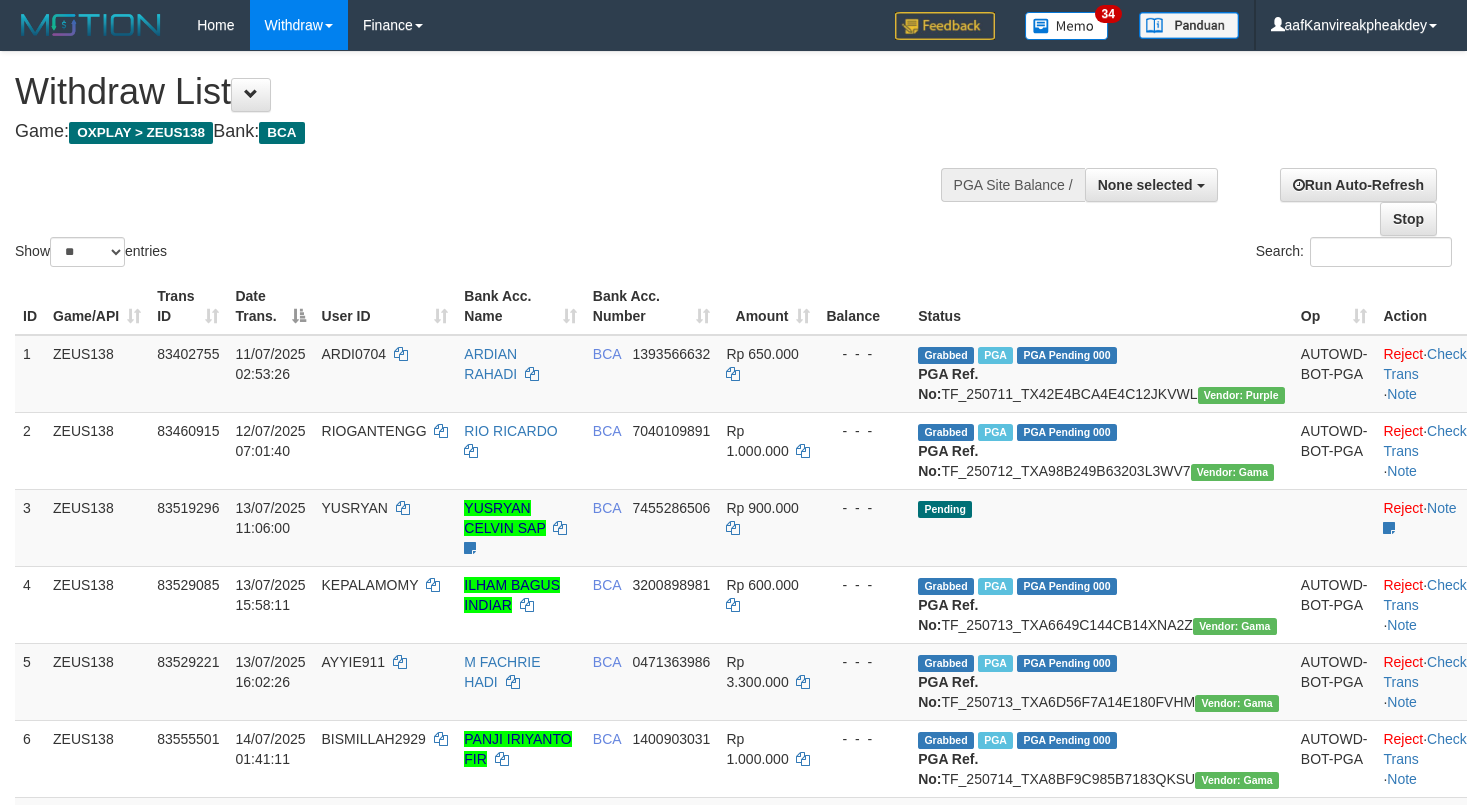 select 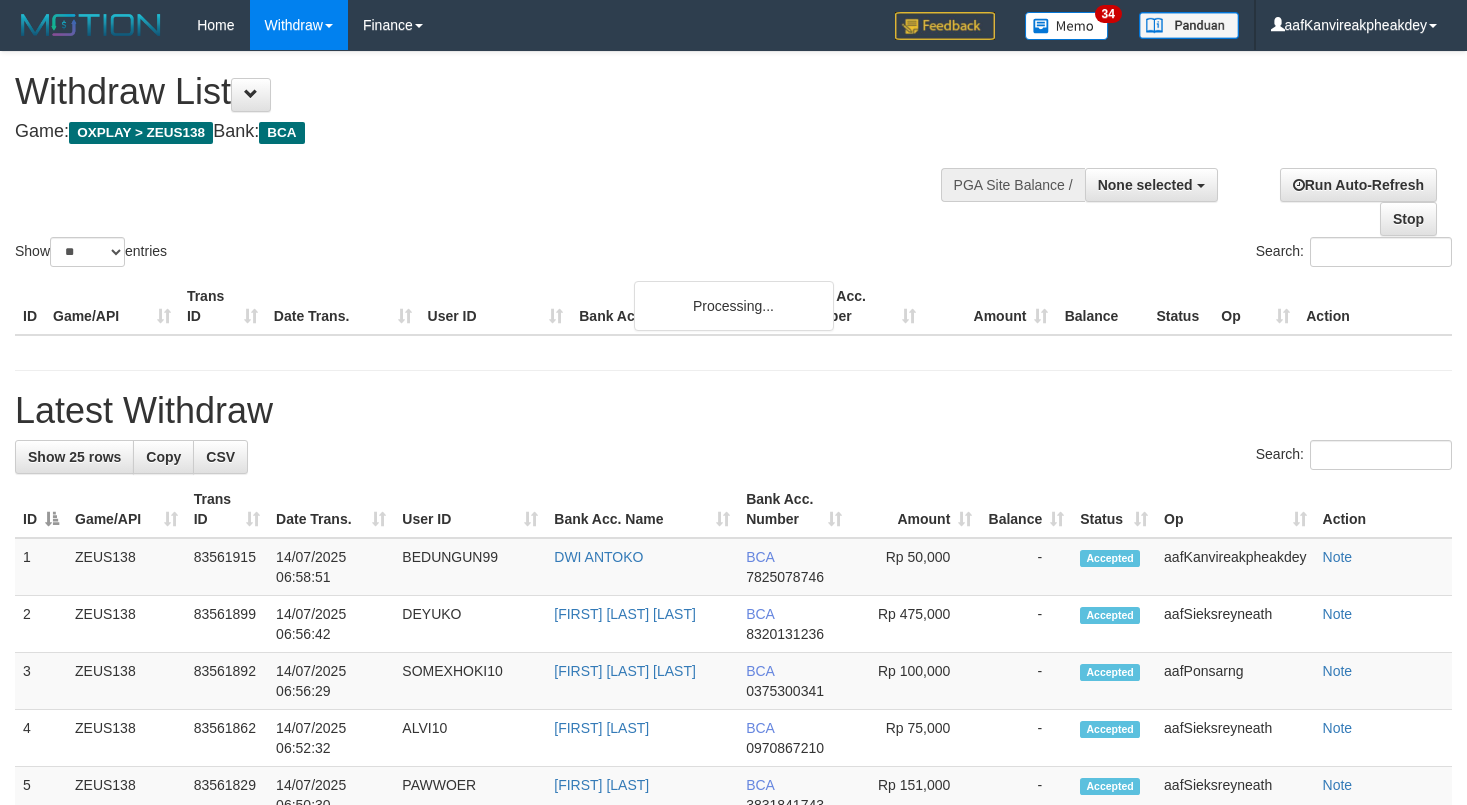 select 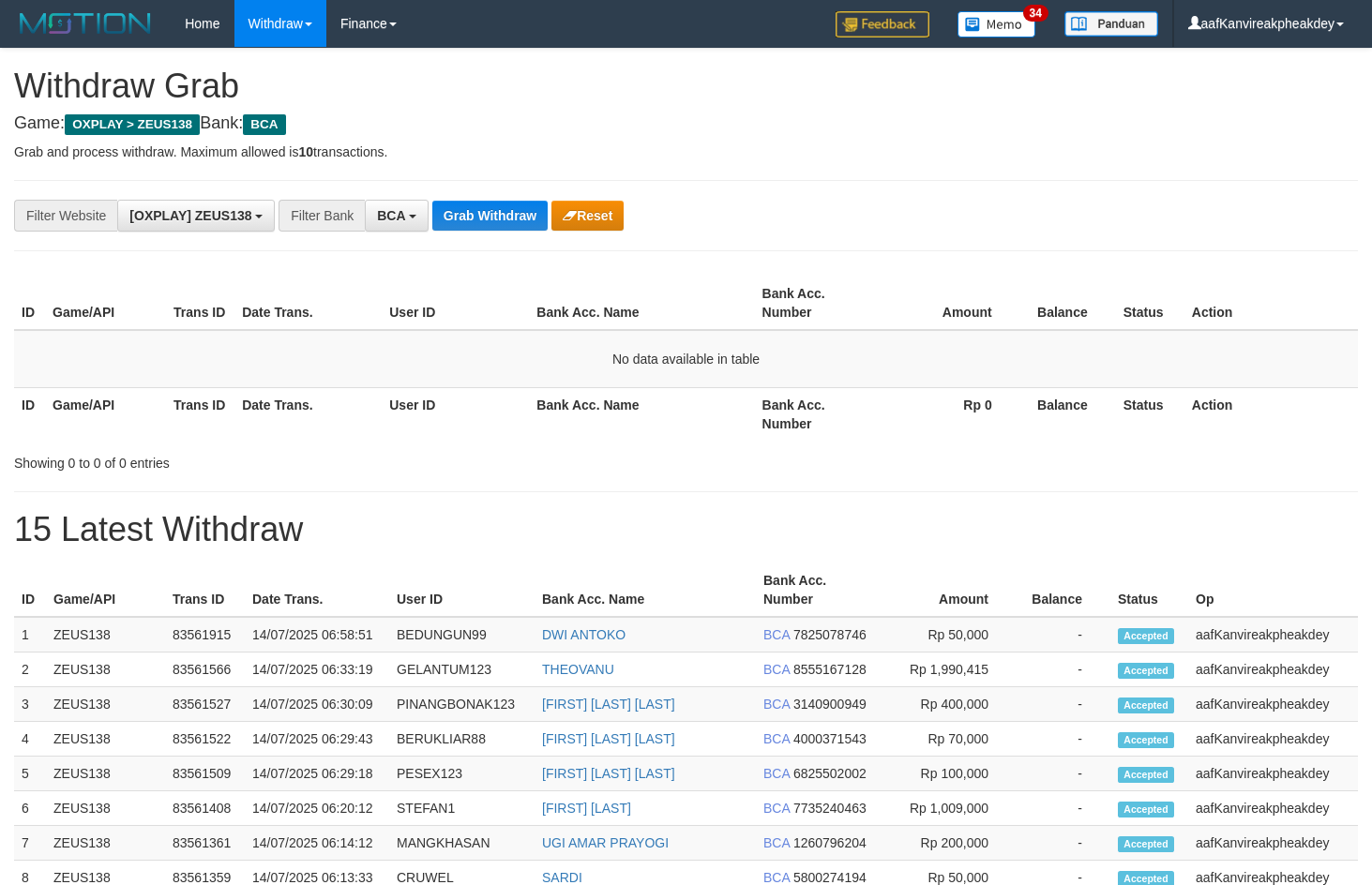 scroll, scrollTop: 0, scrollLeft: 0, axis: both 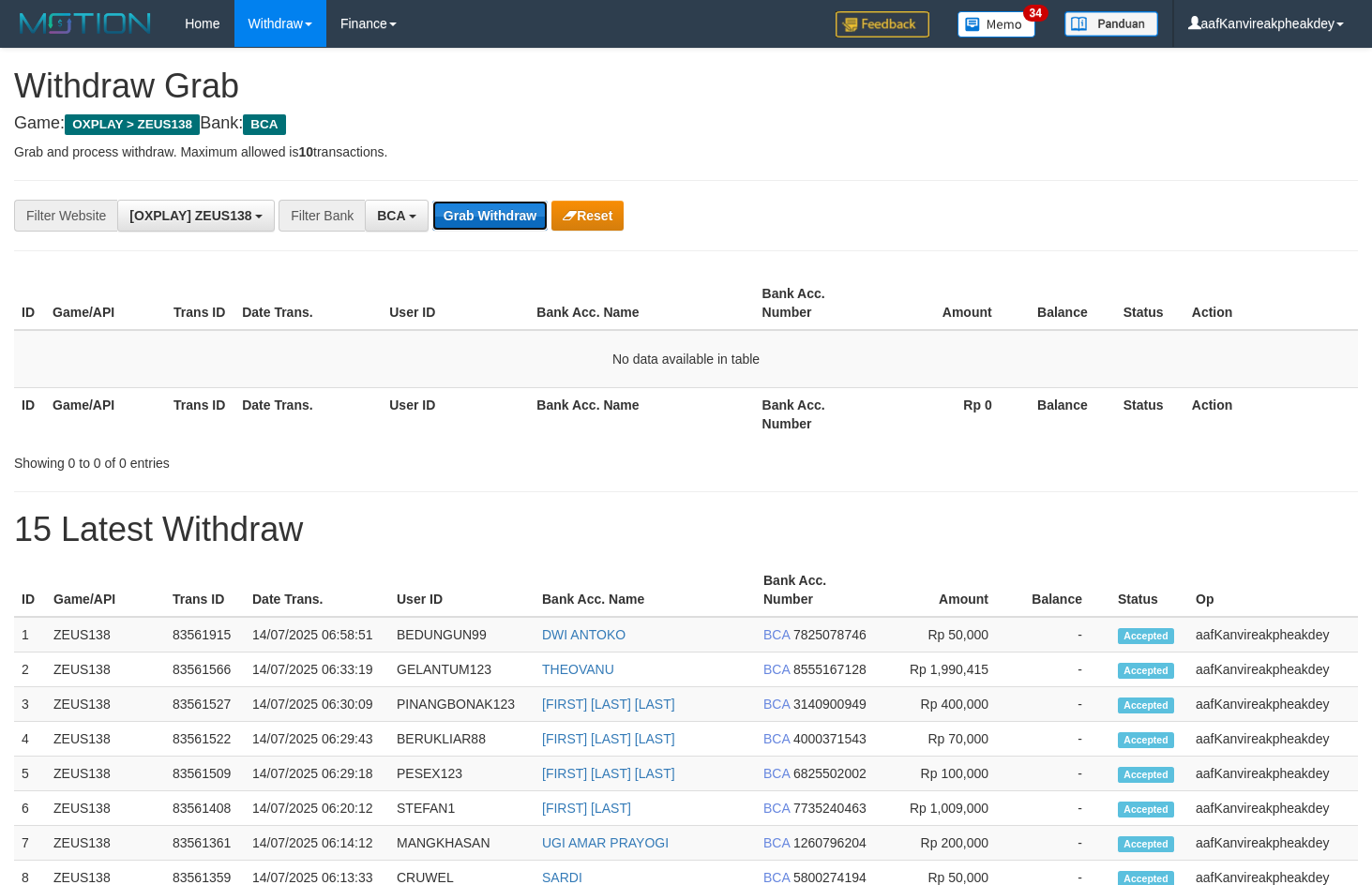 click on "Grab Withdraw" at bounding box center [490, 216] 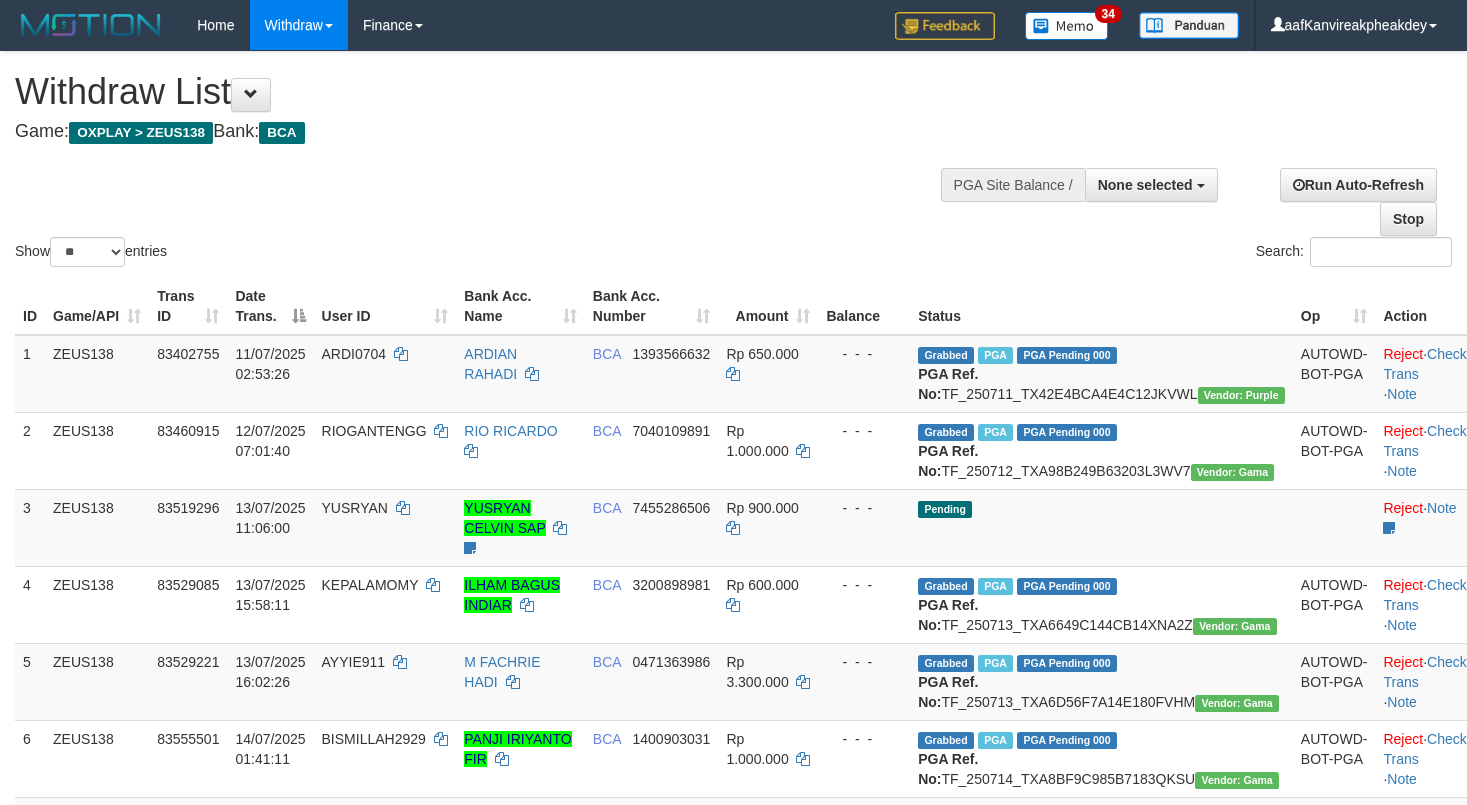 select 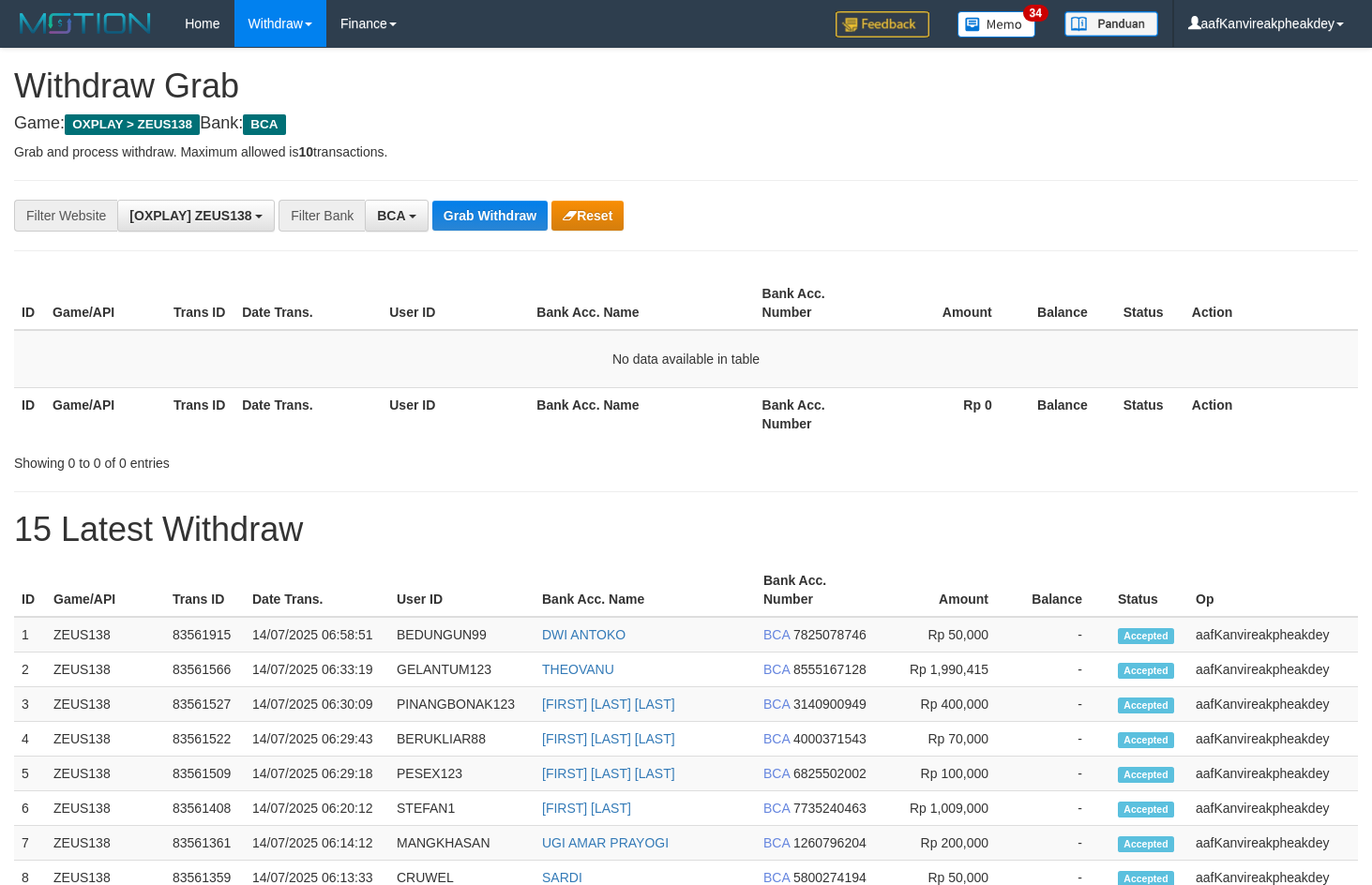 scroll, scrollTop: 0, scrollLeft: 0, axis: both 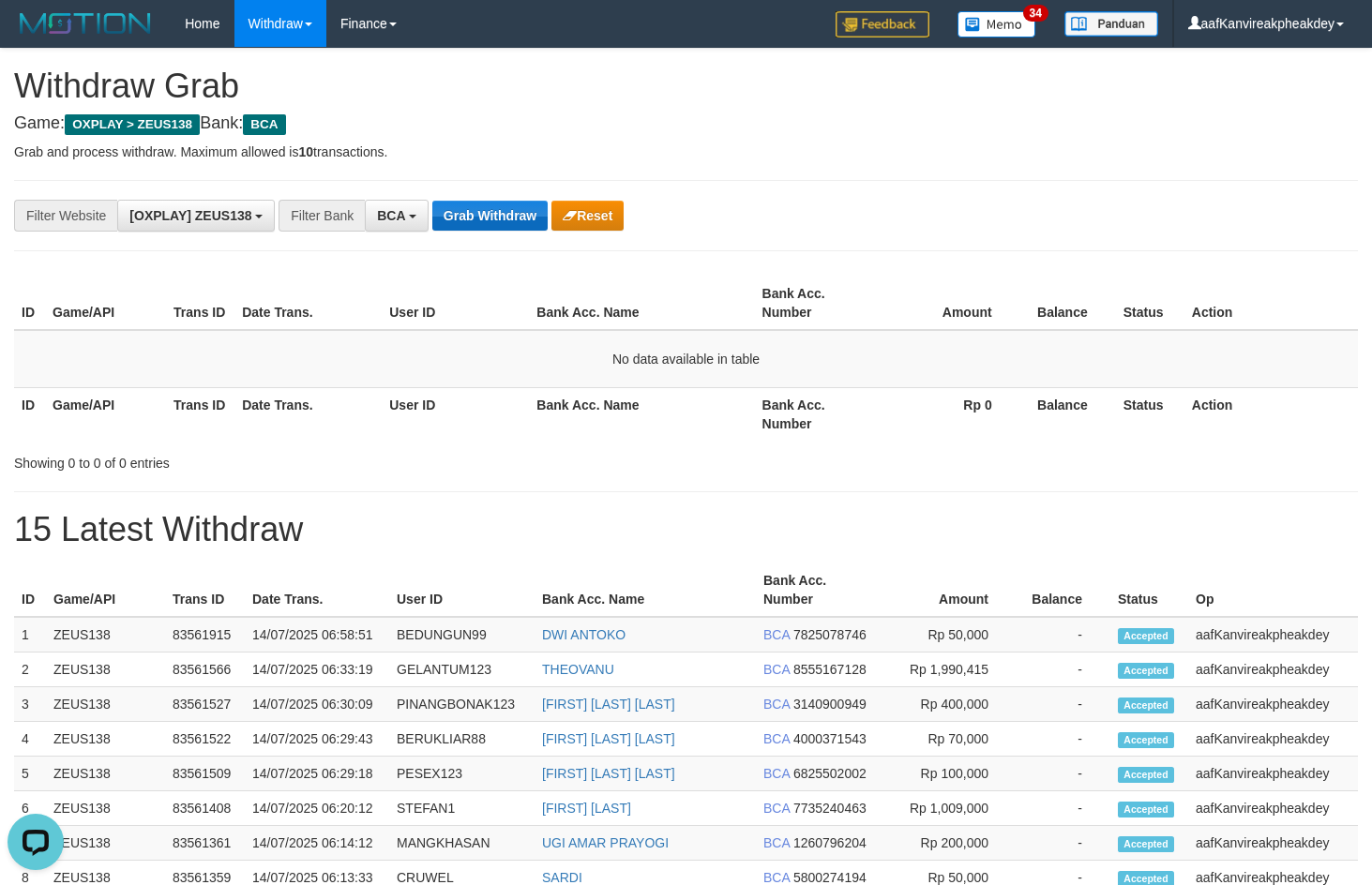 click on "**********" at bounding box center (686, 216) 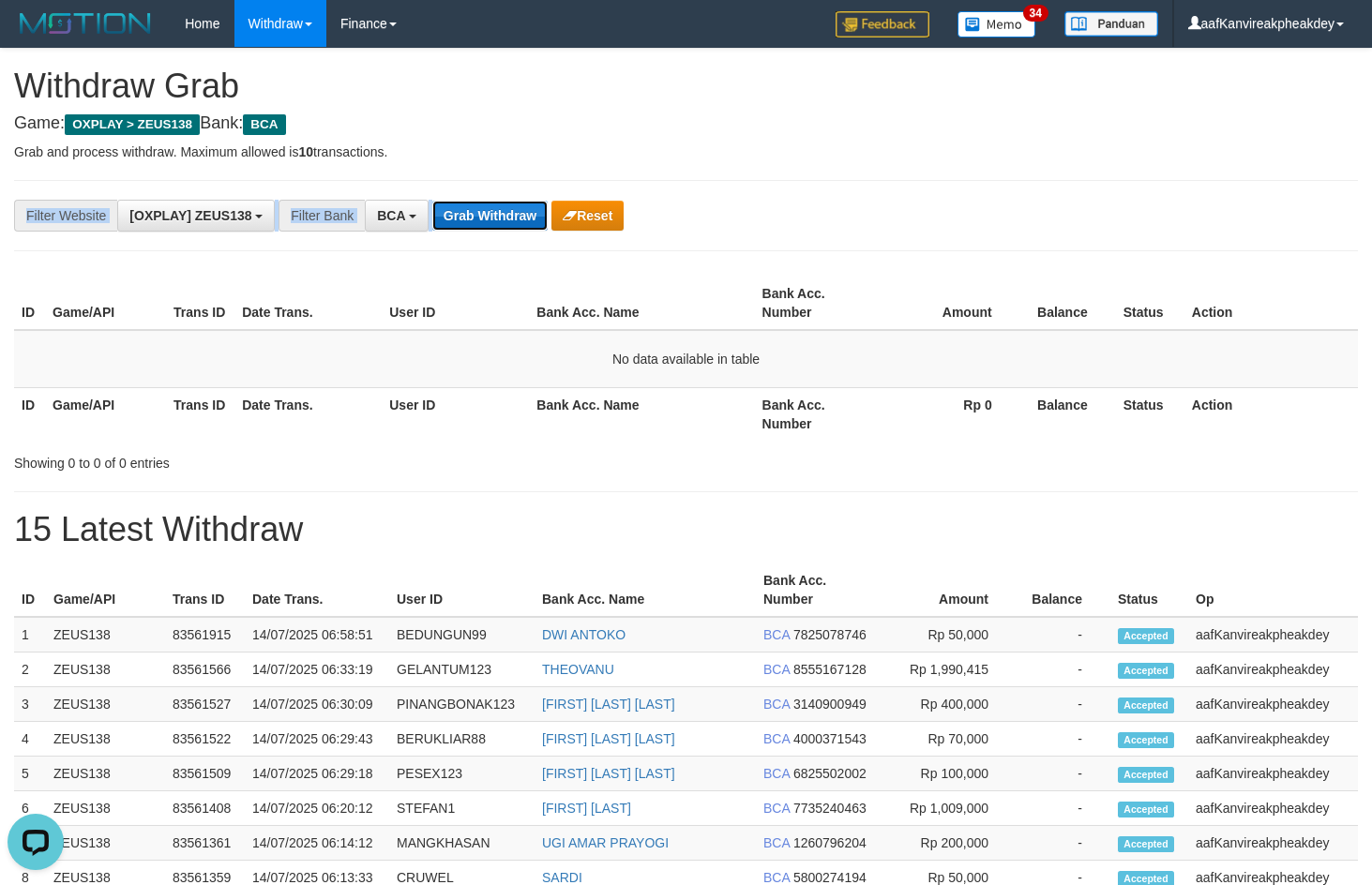 click on "Grab Withdraw" at bounding box center [490, 216] 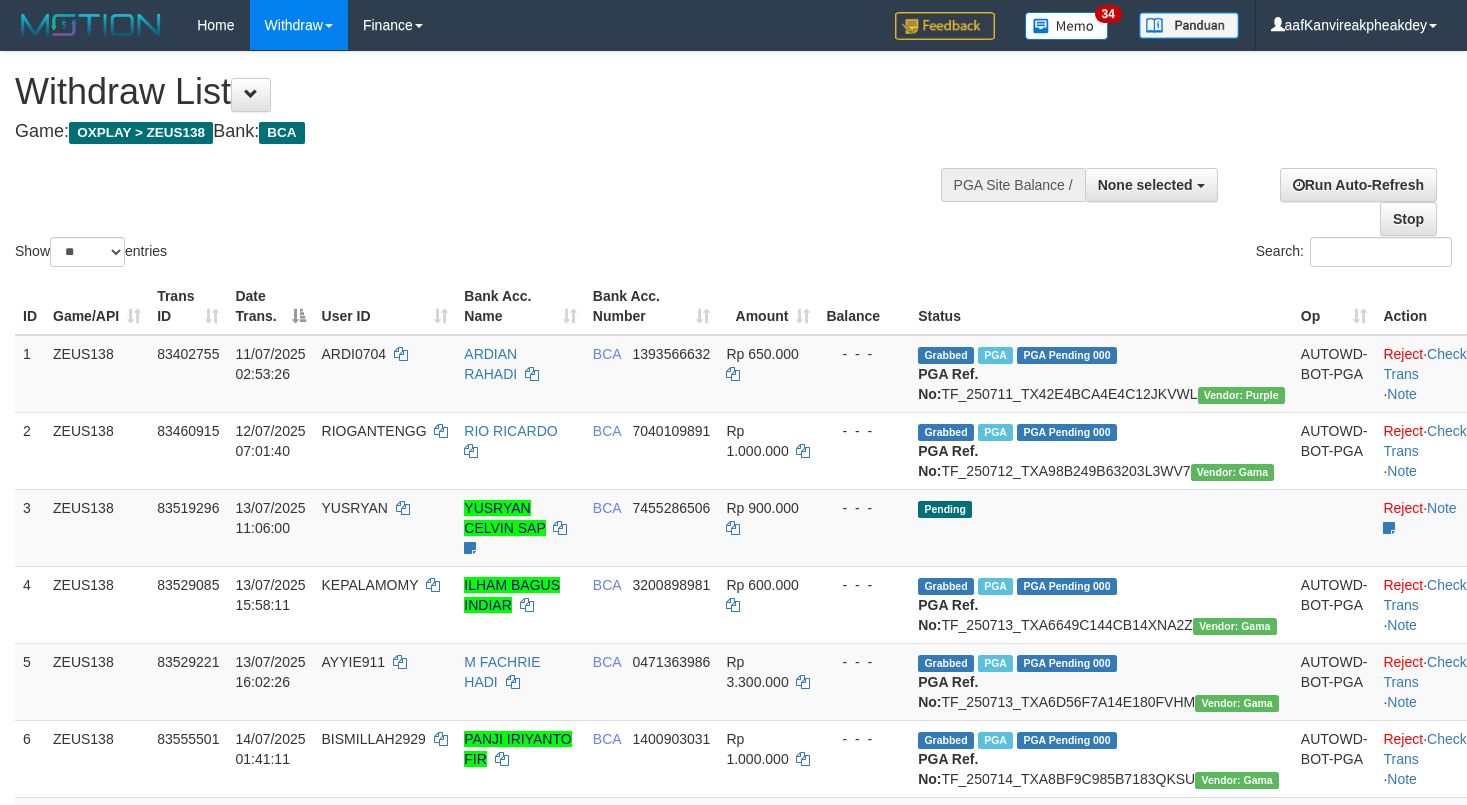 select 